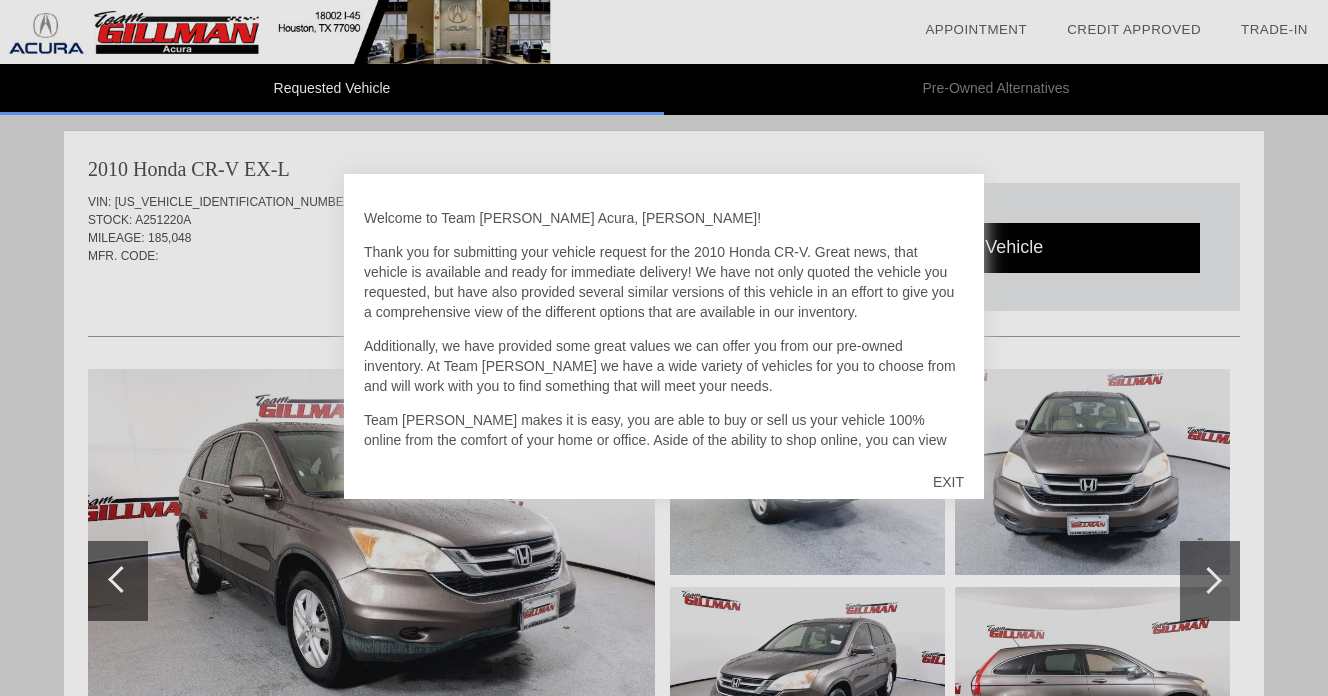 scroll, scrollTop: 0, scrollLeft: 0, axis: both 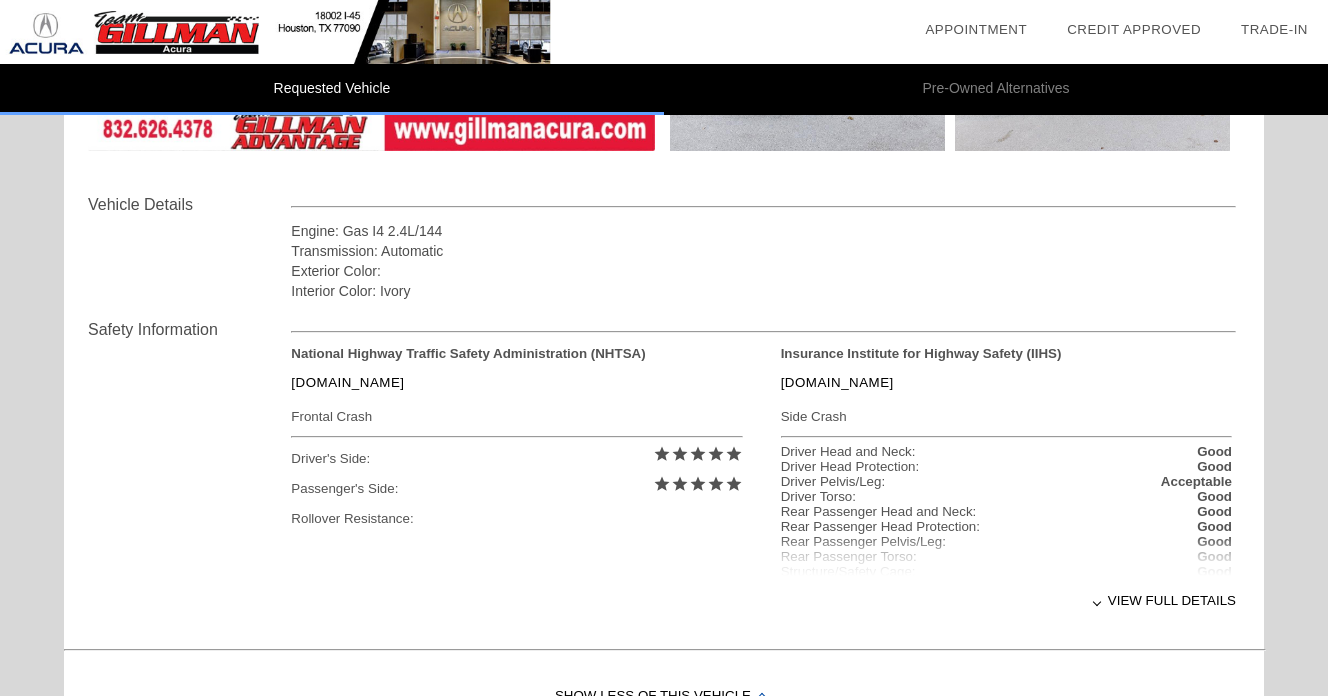 click on "View full details" at bounding box center [763, 600] 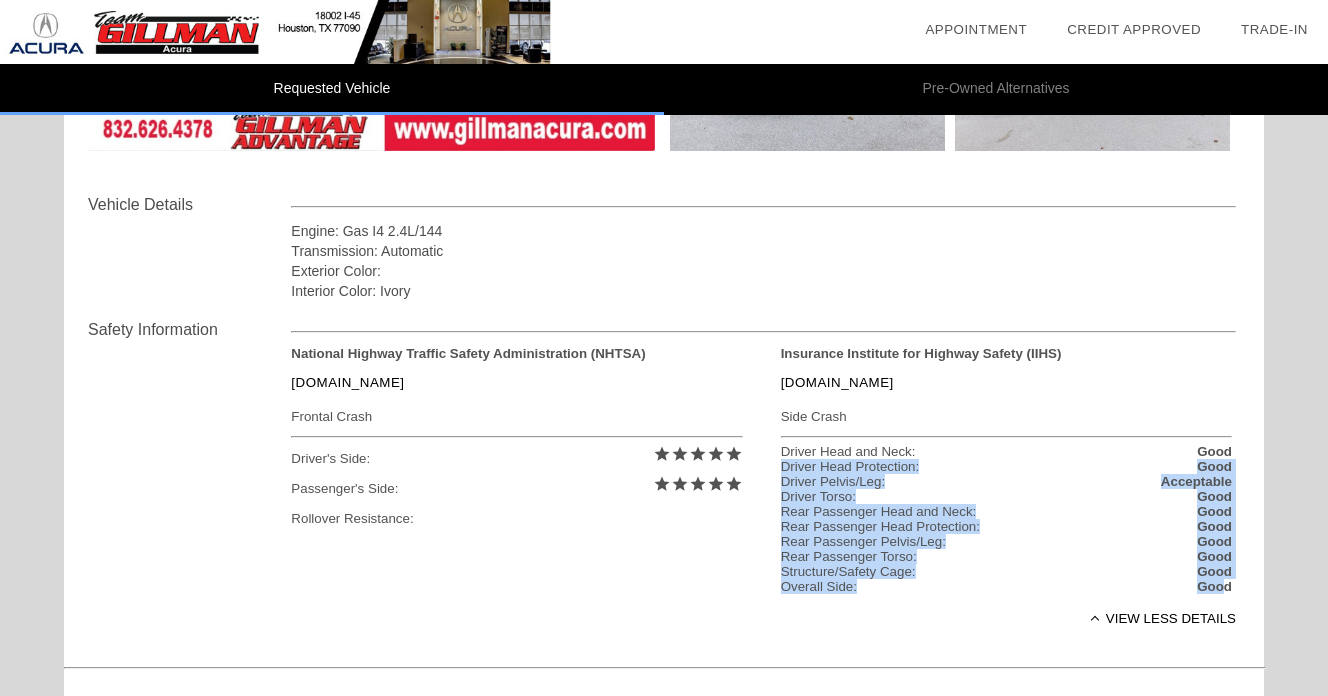 drag, startPoint x: 1213, startPoint y: 598, endPoint x: 839, endPoint y: 461, distance: 398.30264 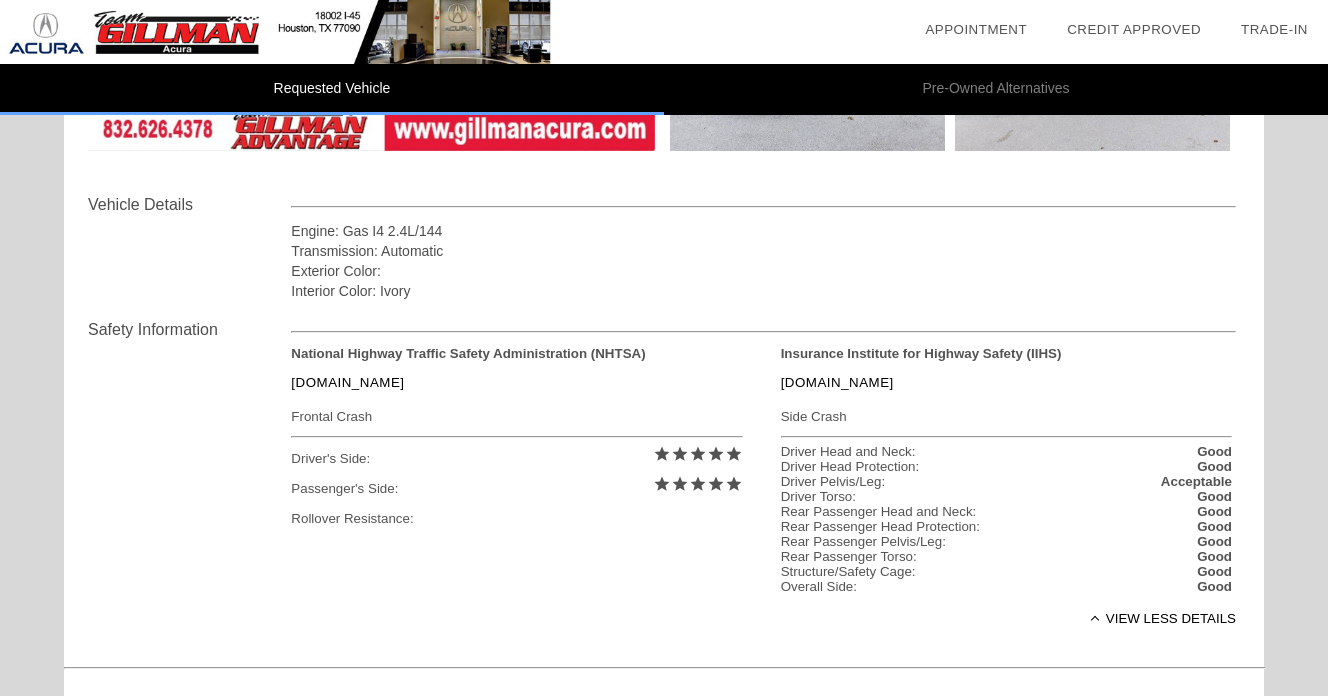 click on "Driver Head Protection:" at bounding box center (850, 466) 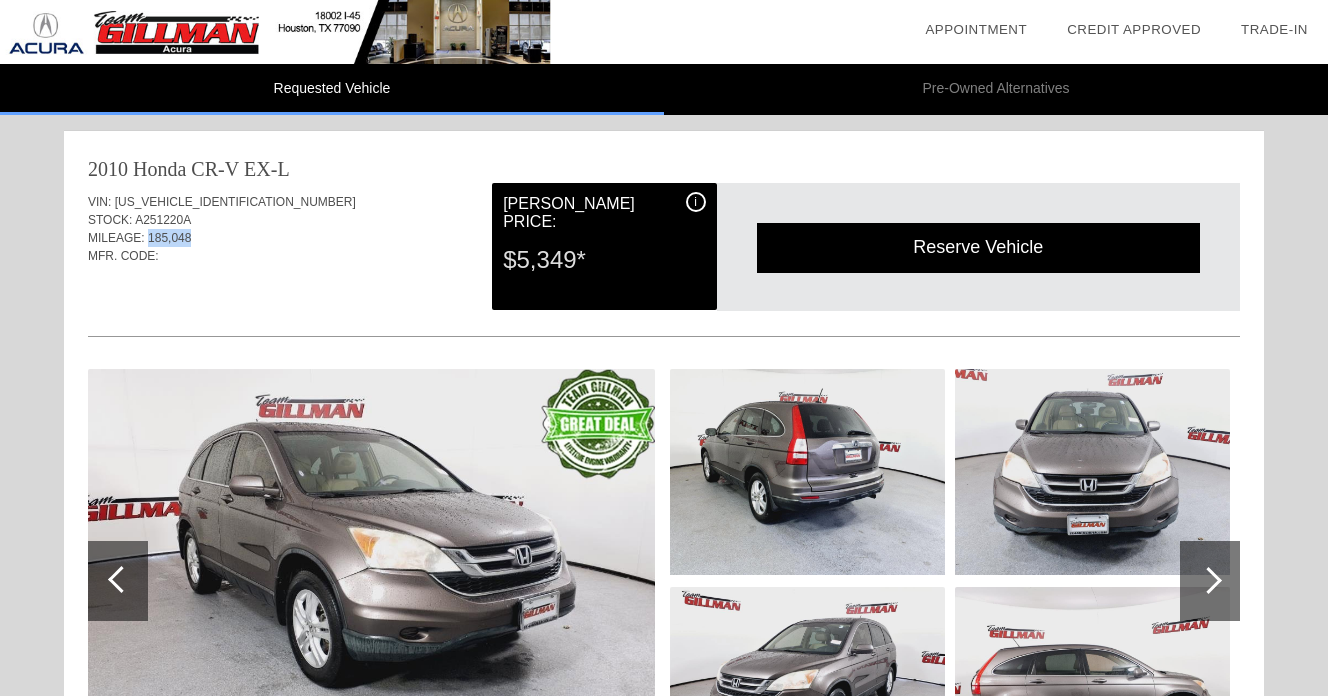 drag, startPoint x: 201, startPoint y: 236, endPoint x: 147, endPoint y: 237, distance: 54.00926 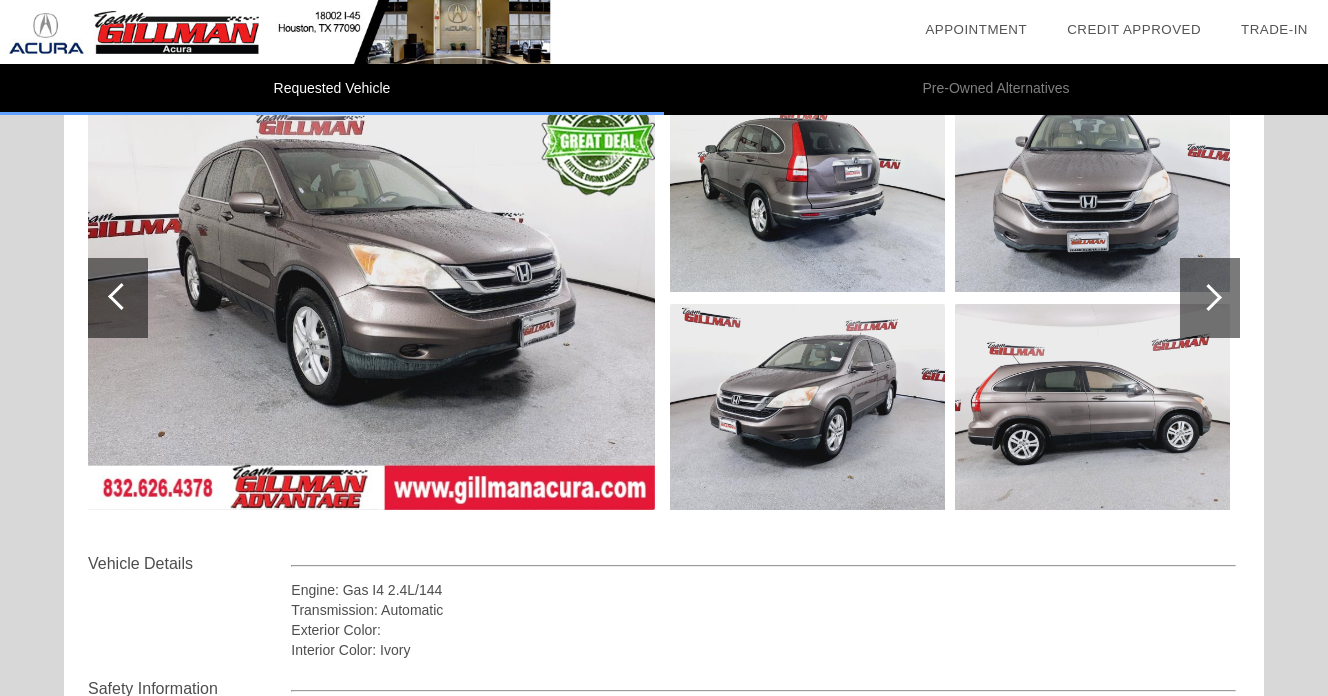 scroll, scrollTop: 278, scrollLeft: 0, axis: vertical 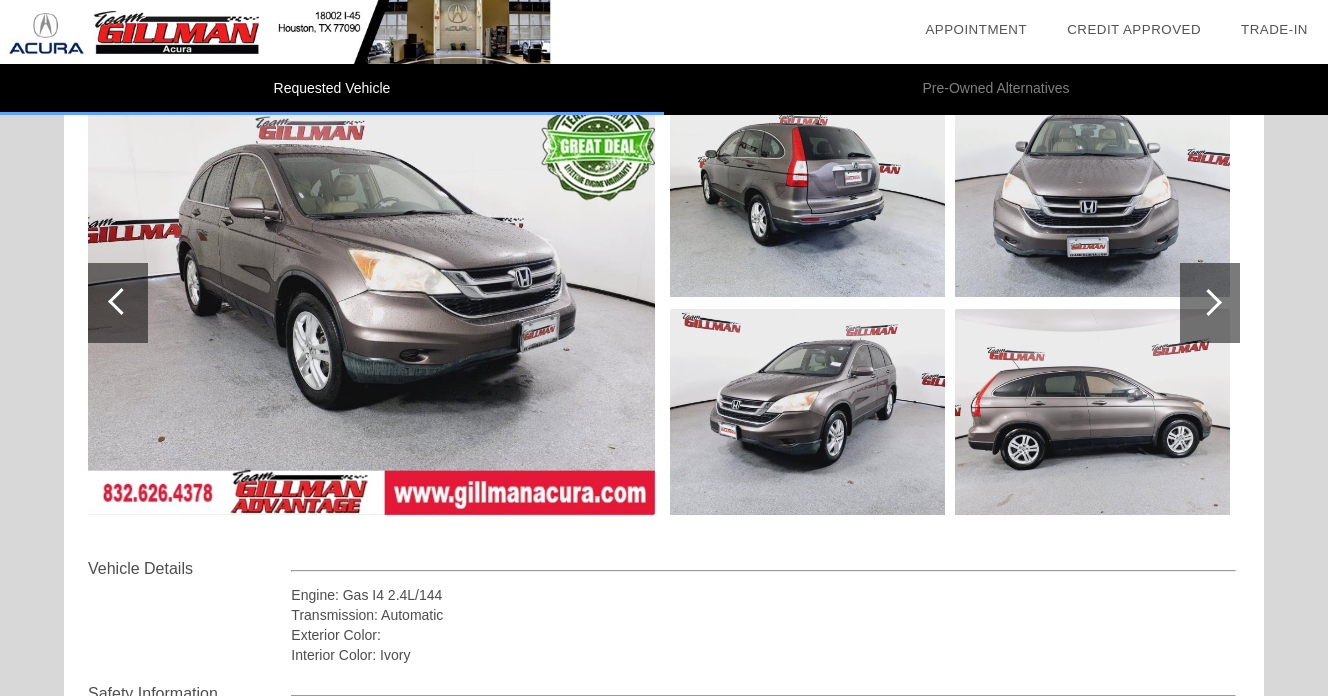 click at bounding box center (1210, 303) 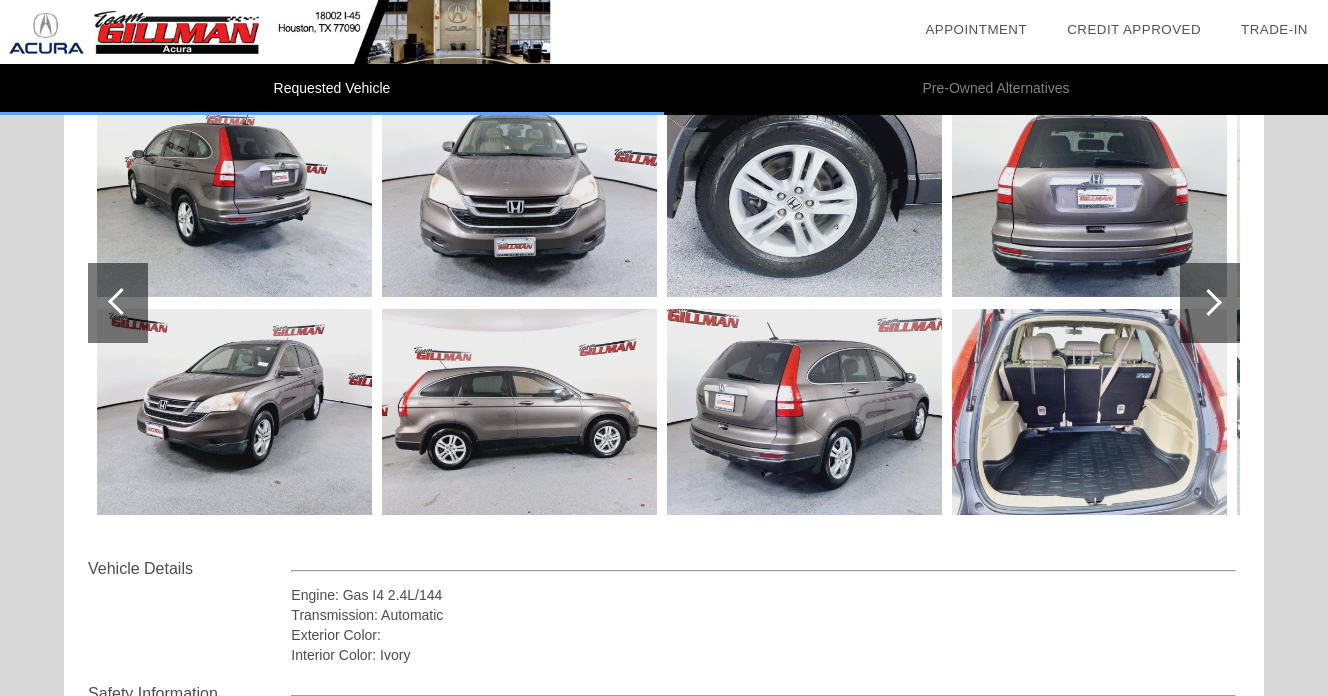 click at bounding box center (1210, 303) 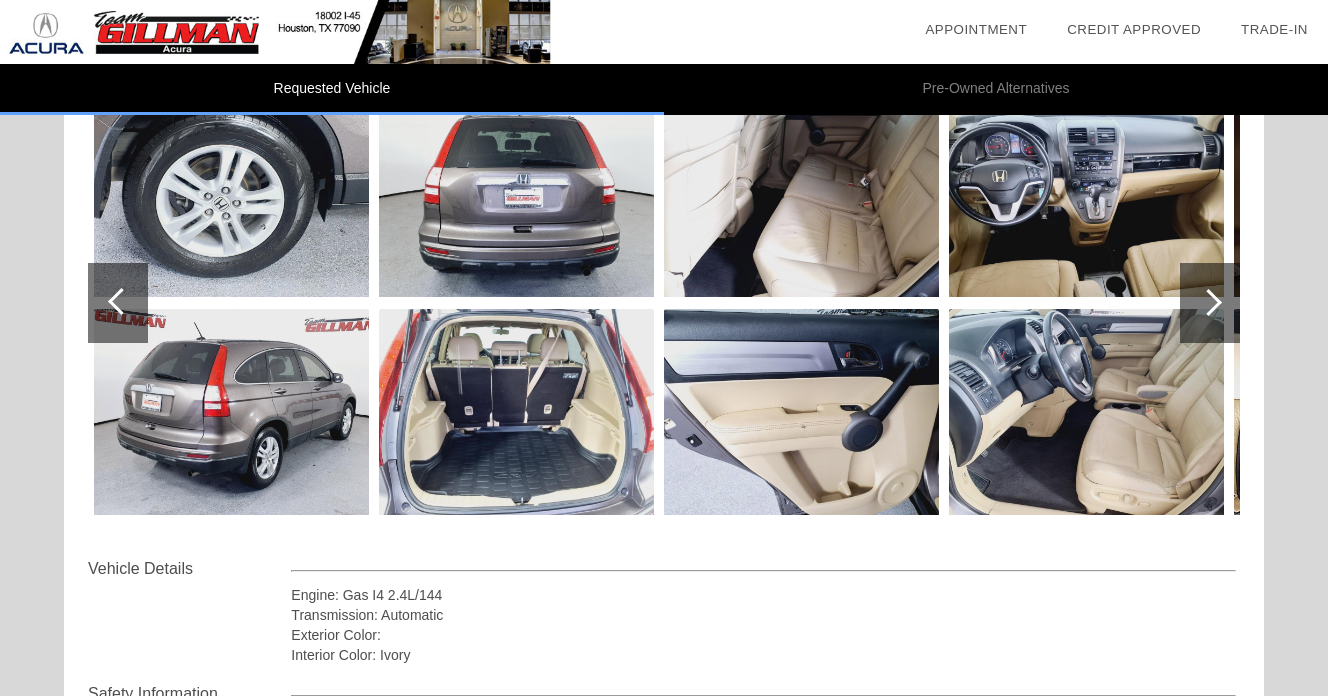 click at bounding box center (1210, 303) 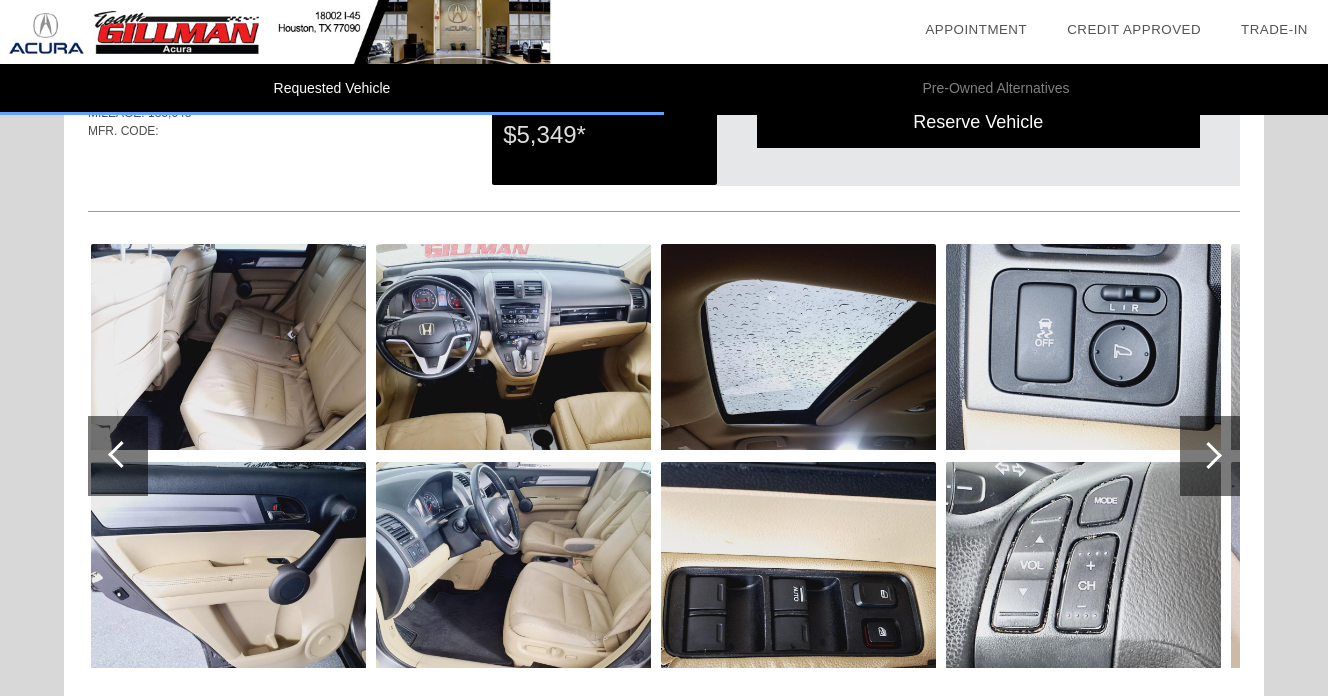 scroll, scrollTop: 124, scrollLeft: 0, axis: vertical 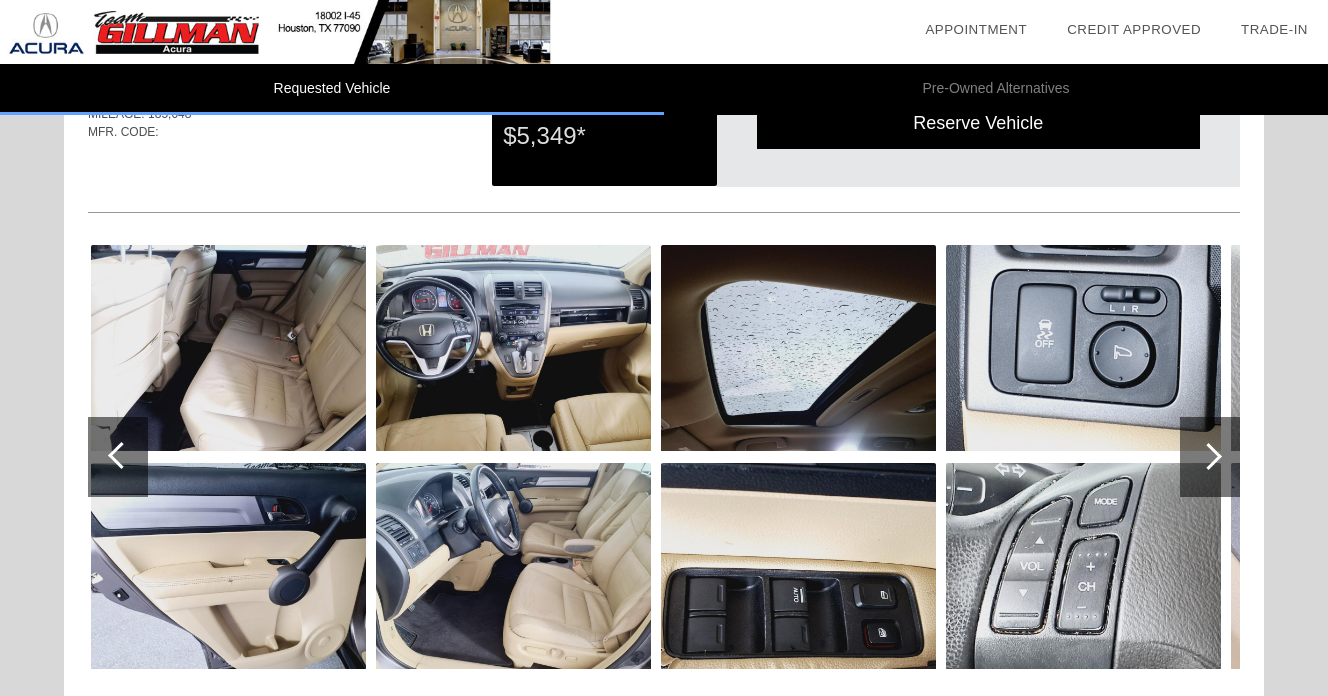 click at bounding box center (1208, 456) 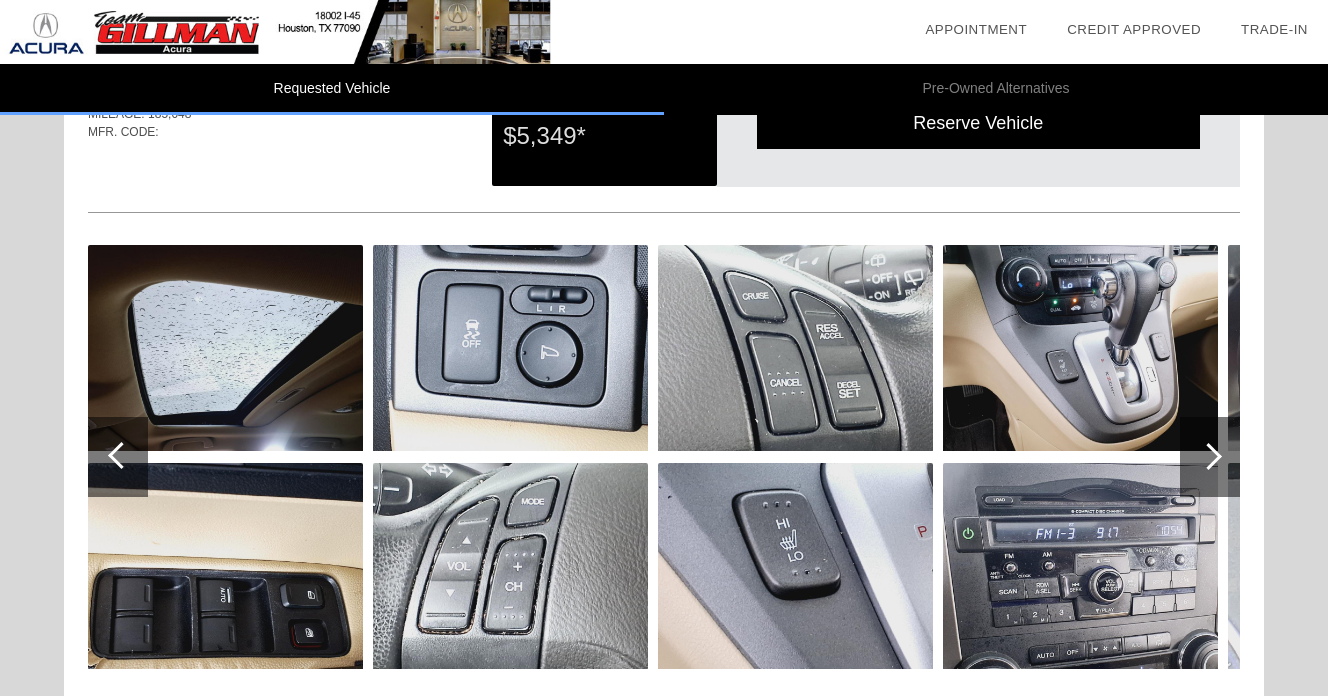 click at bounding box center (1208, 456) 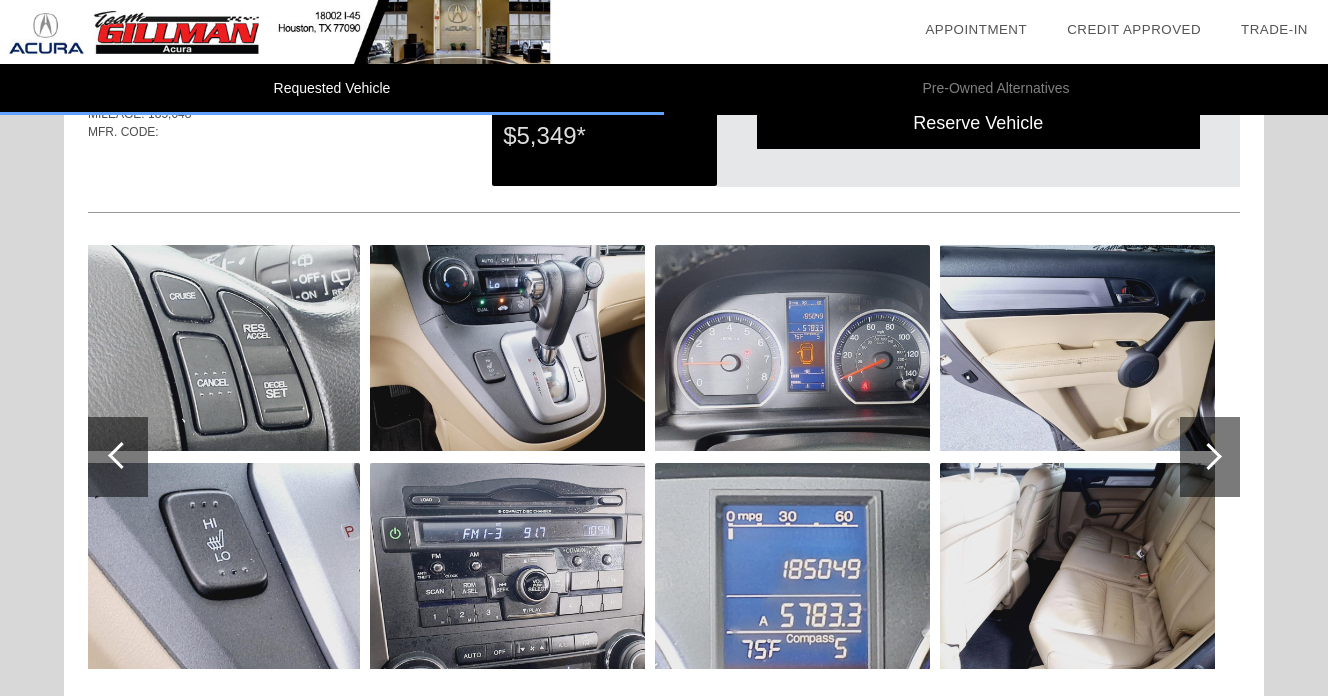 click at bounding box center (1208, 456) 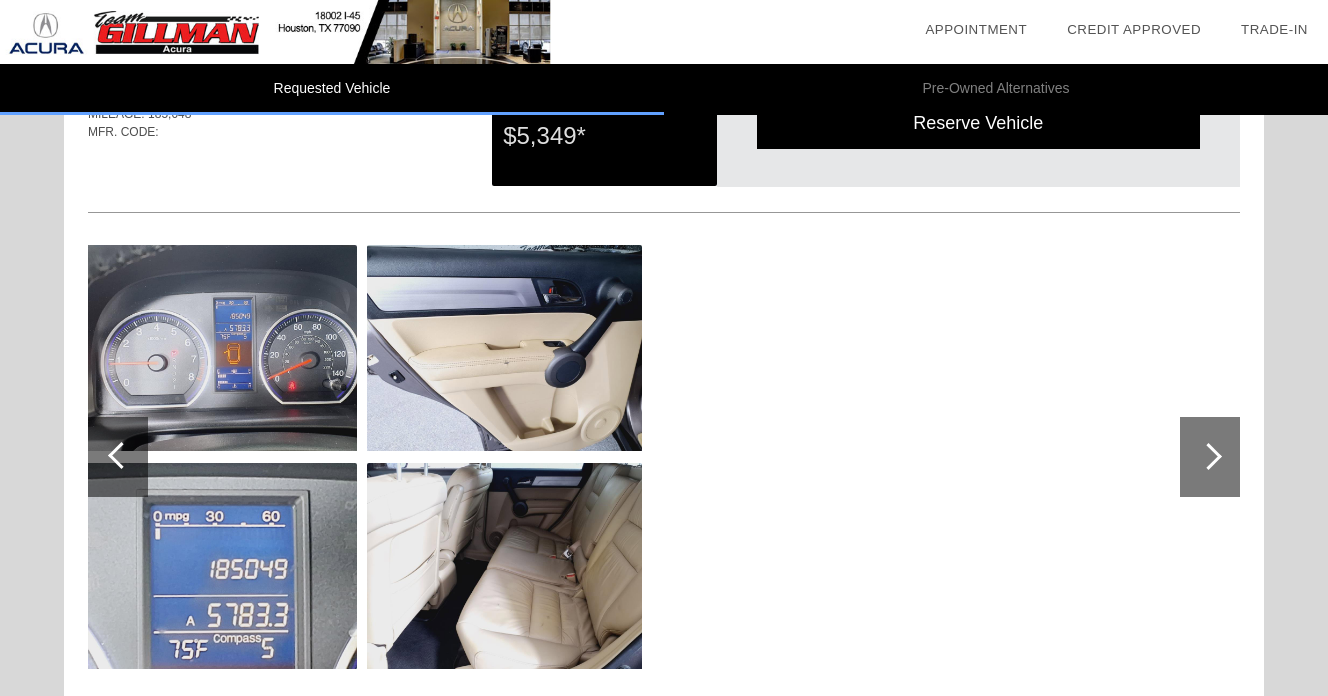 click at bounding box center [1208, 456] 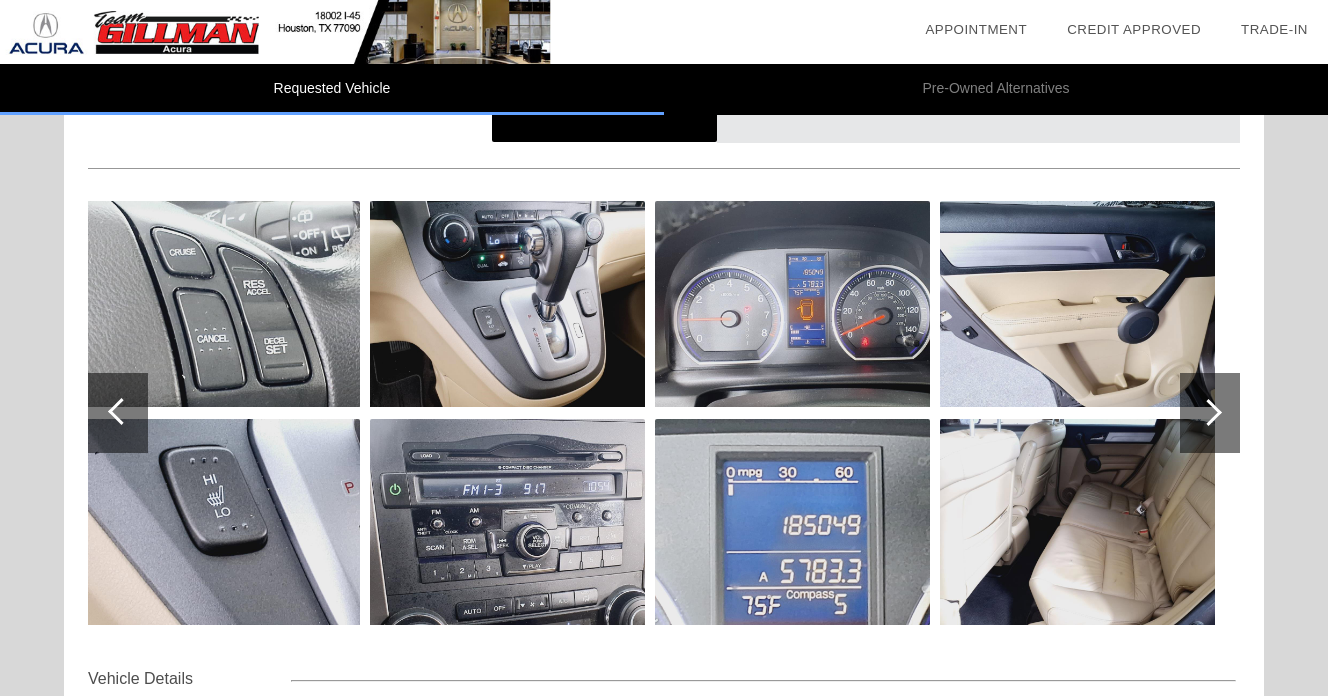 scroll, scrollTop: 0, scrollLeft: 0, axis: both 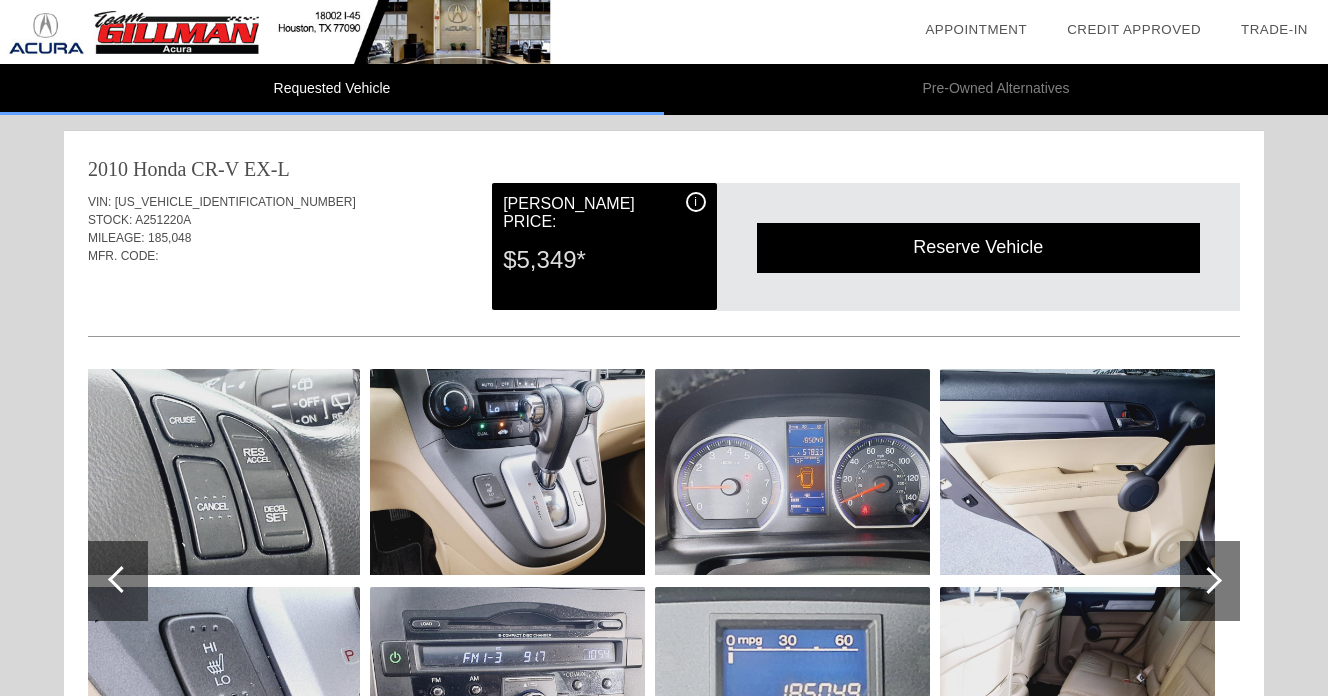 drag, startPoint x: 628, startPoint y: 252, endPoint x: 530, endPoint y: 238, distance: 98.99495 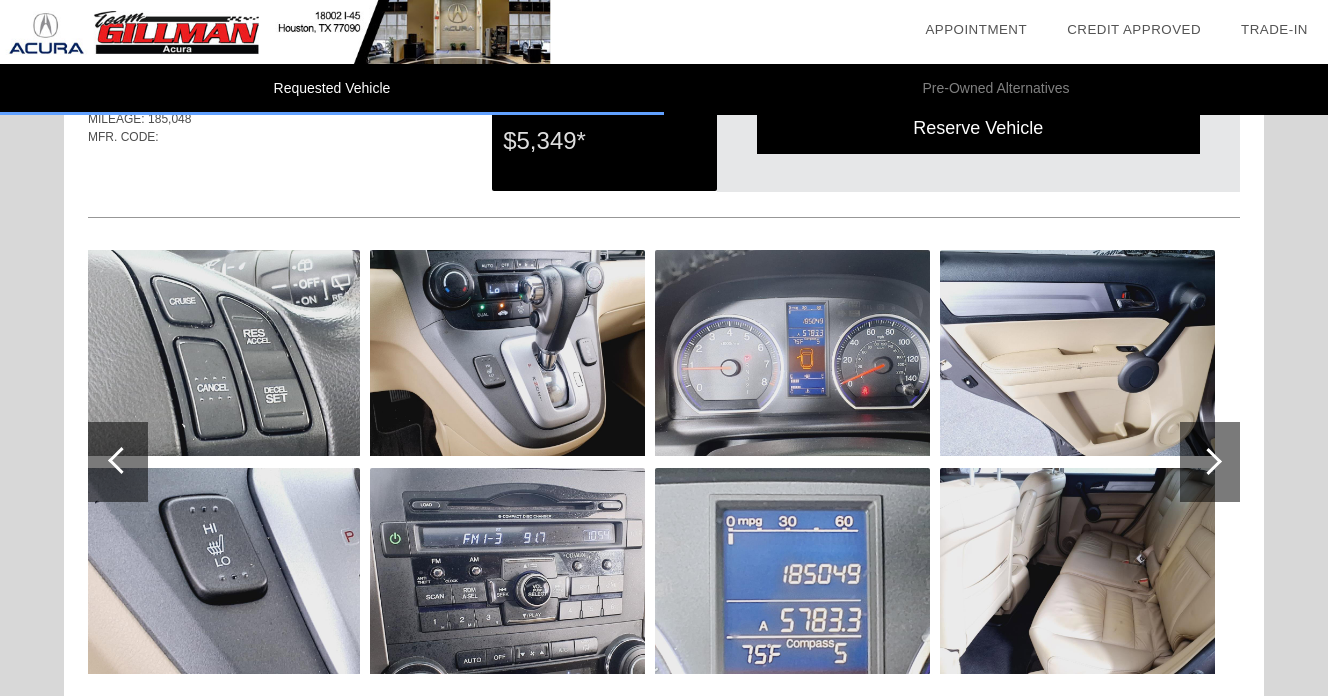 scroll, scrollTop: 0, scrollLeft: 0, axis: both 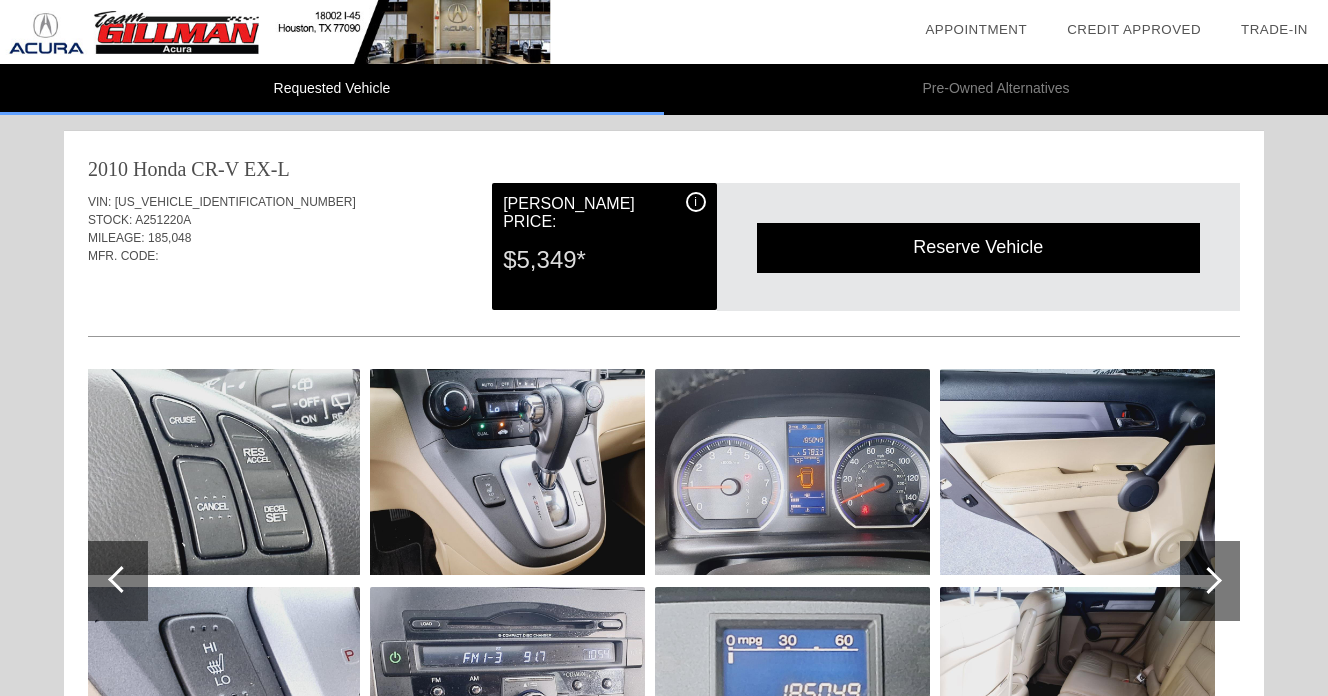 click on "Pre-Owned Alternatives" at bounding box center [996, 89] 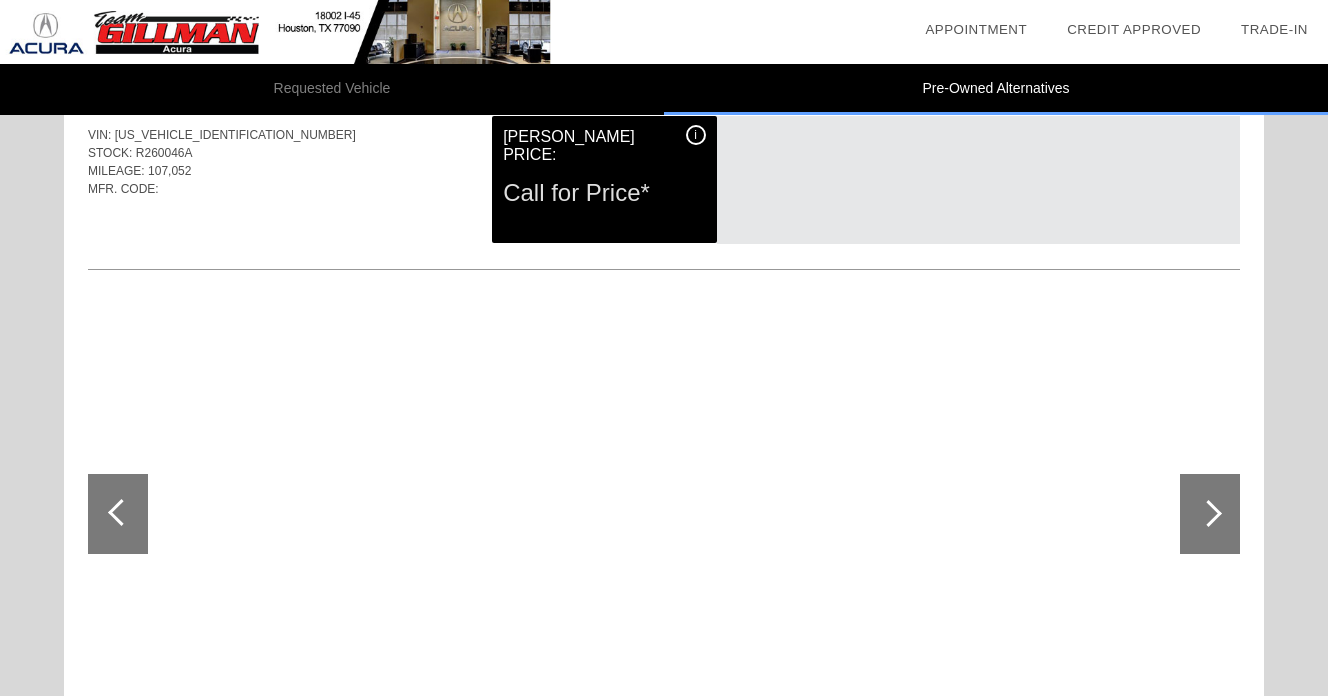 scroll, scrollTop: 0, scrollLeft: 0, axis: both 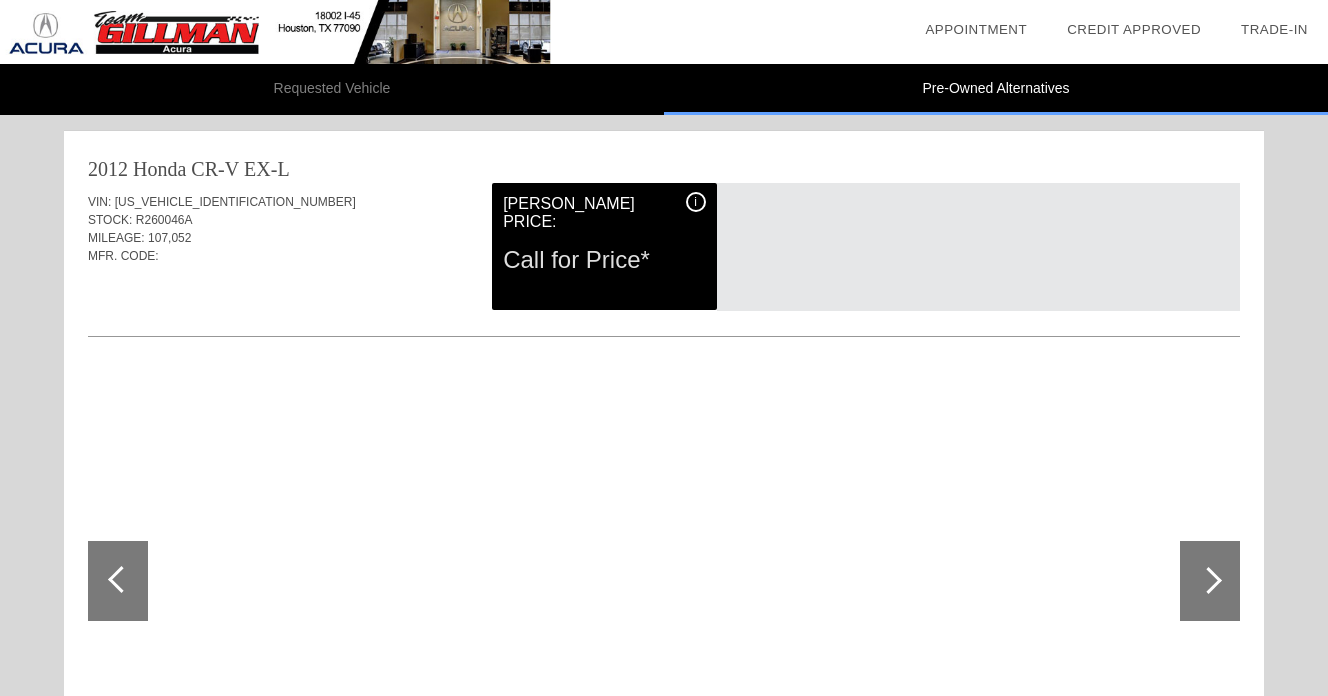click at bounding box center [664, 582] 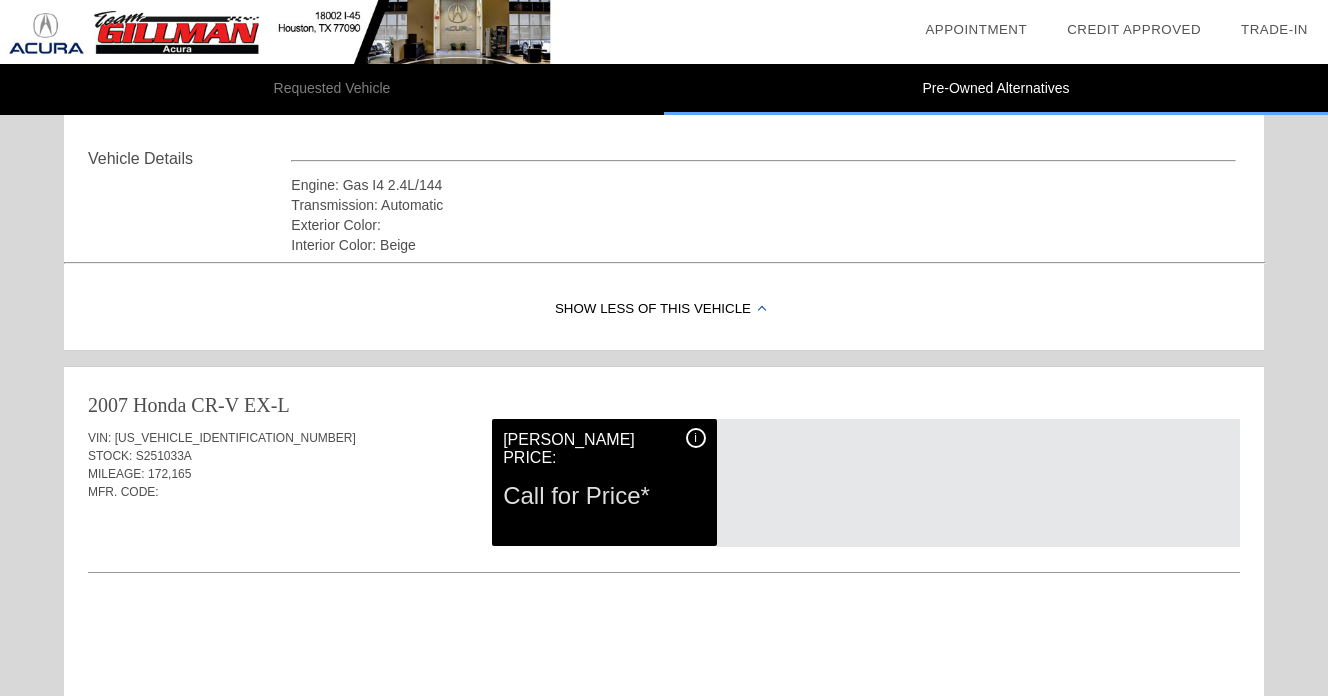 scroll, scrollTop: 0, scrollLeft: 0, axis: both 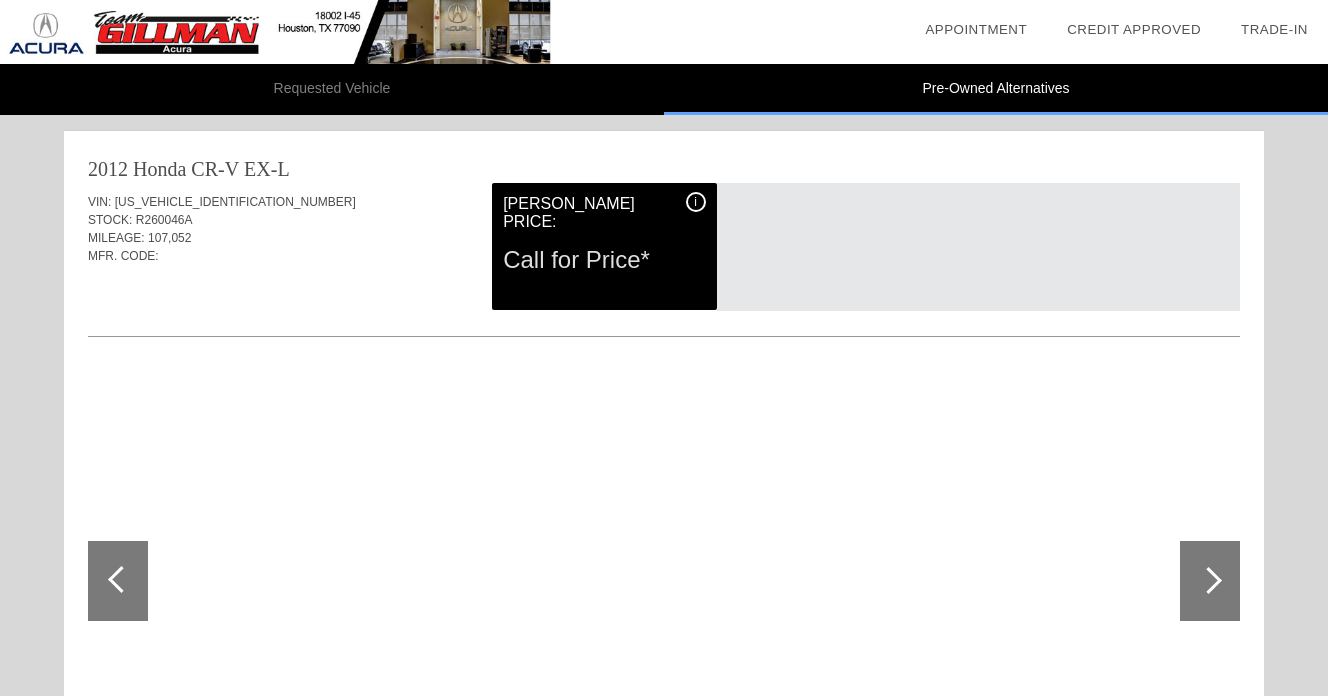 click on "Requested Vehicle" at bounding box center [332, 89] 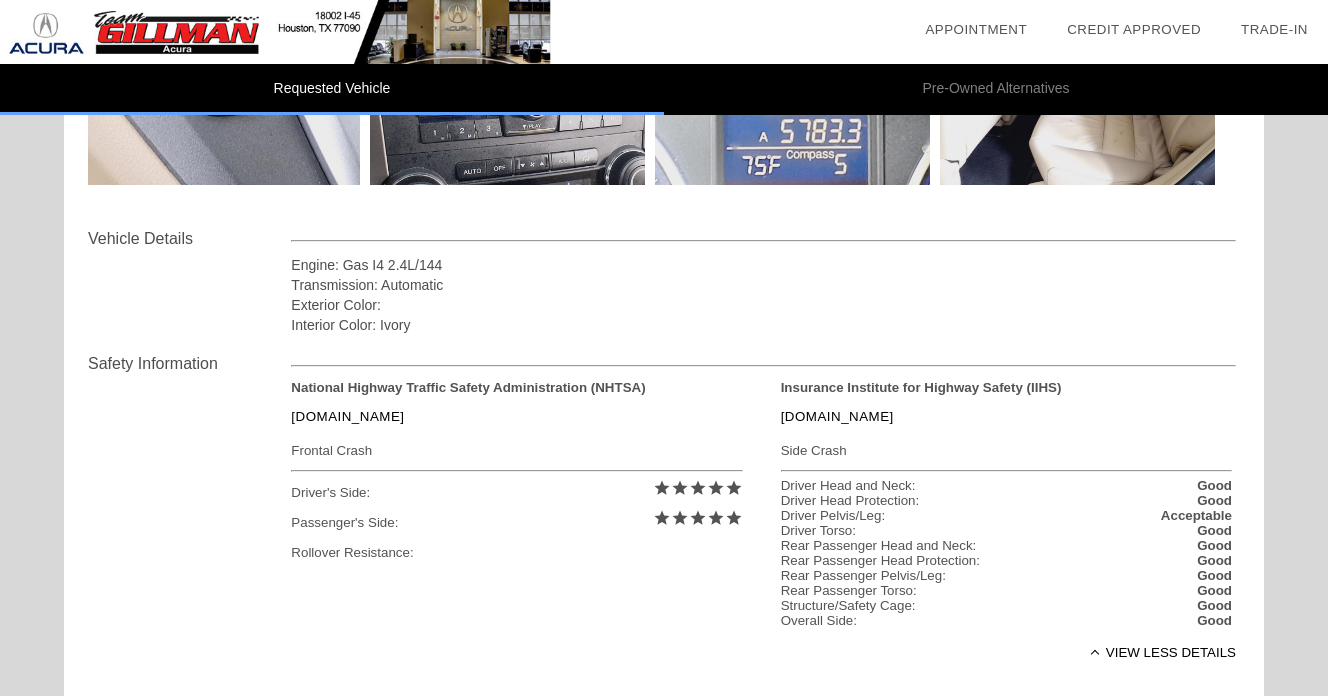scroll, scrollTop: 627, scrollLeft: 0, axis: vertical 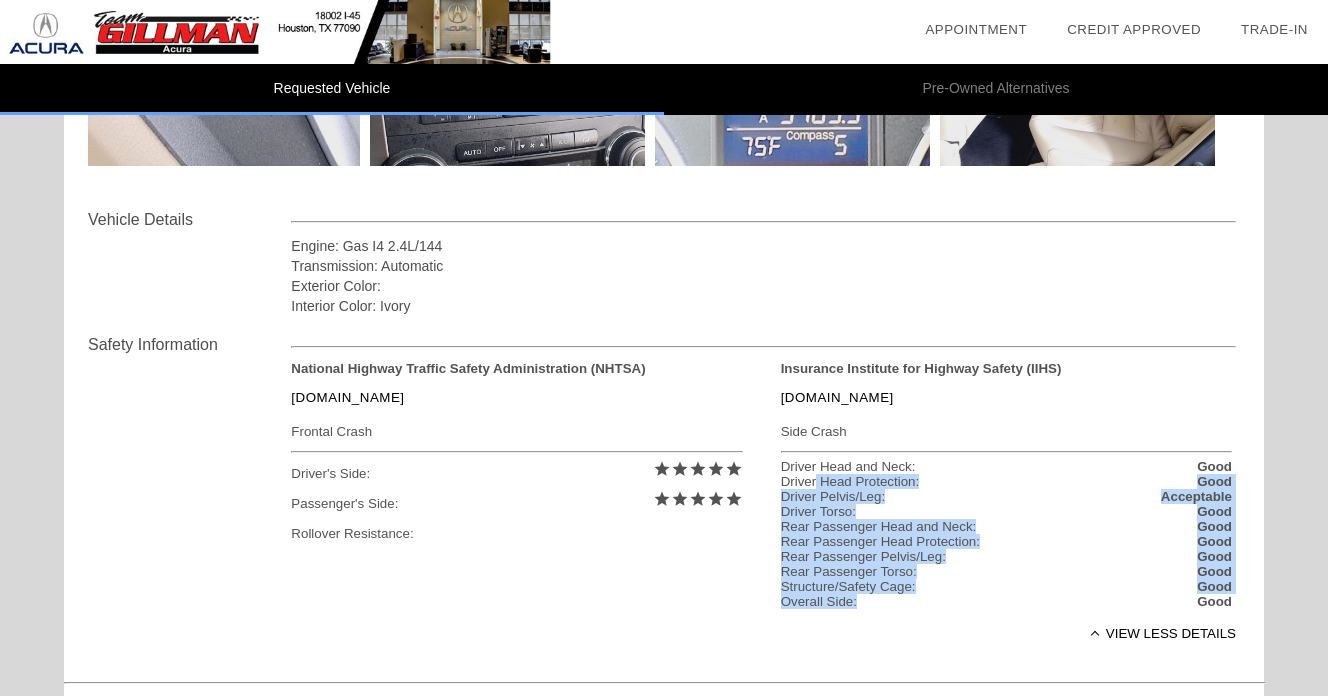 drag, startPoint x: 890, startPoint y: 615, endPoint x: 815, endPoint y: 485, distance: 150.08331 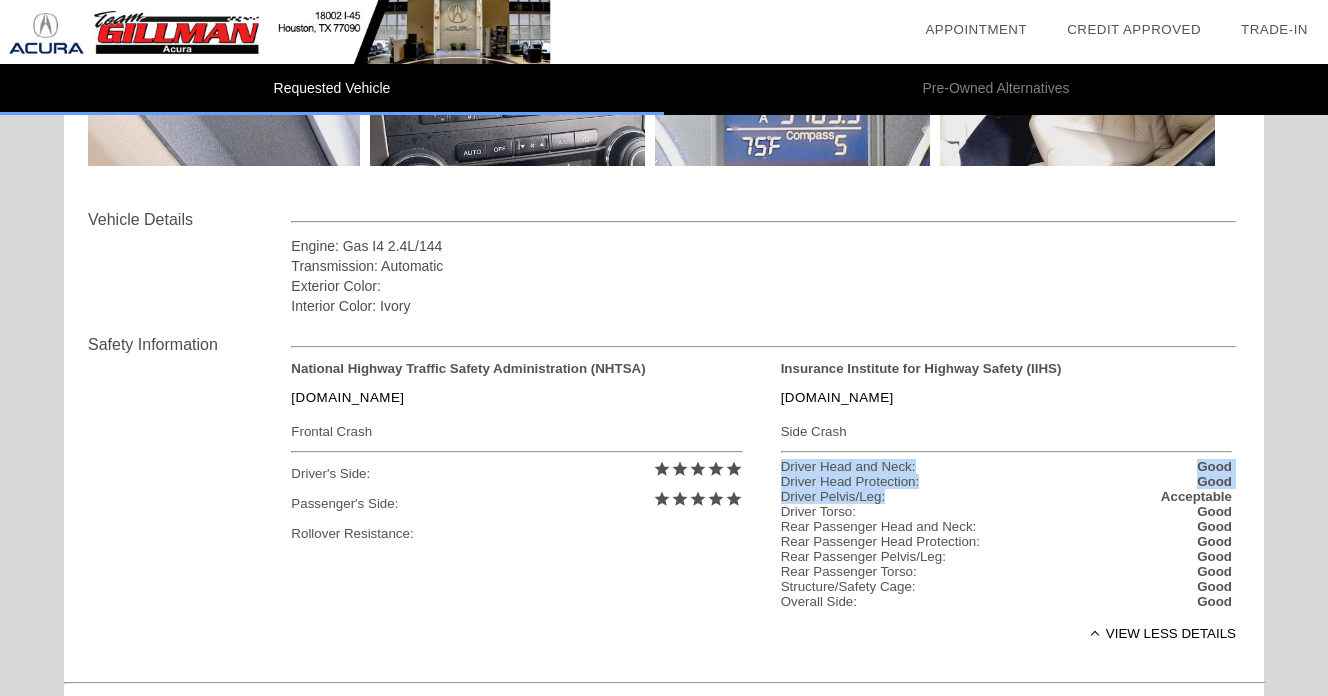 drag, startPoint x: 771, startPoint y: 467, endPoint x: 890, endPoint y: 504, distance: 124.61942 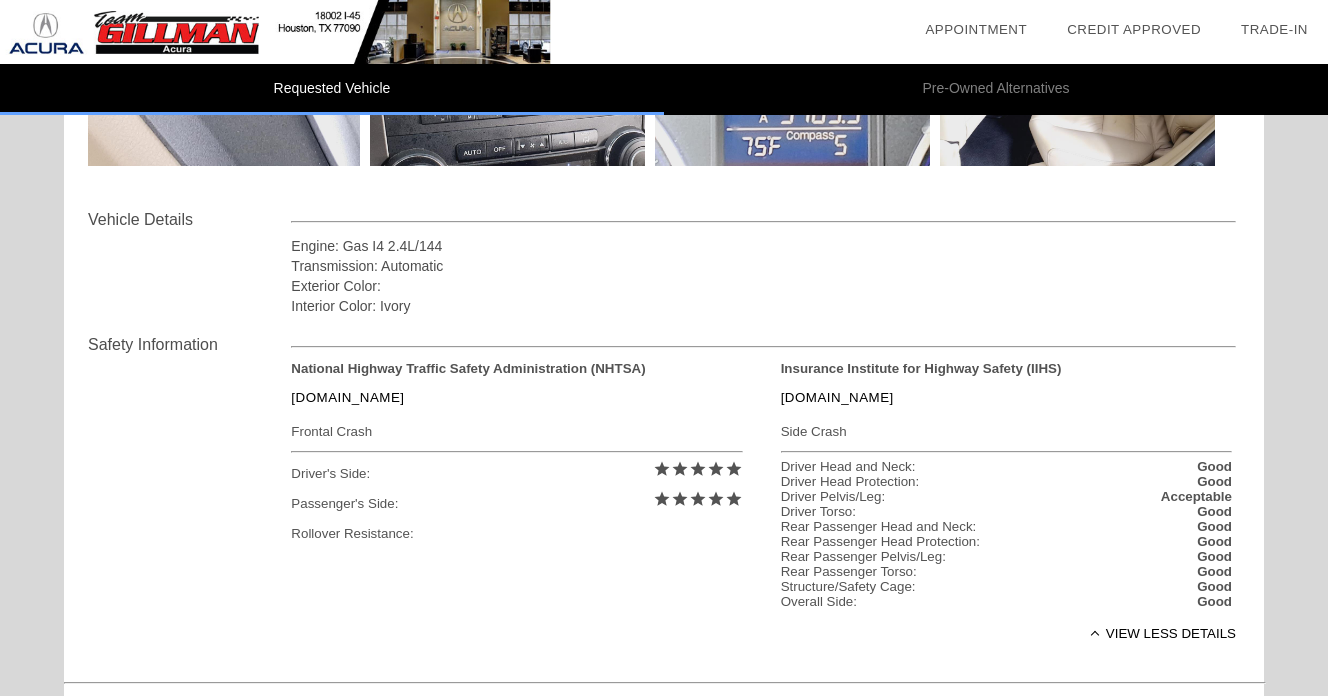 click on "National Highway Traffic Safety Administration (NHTSA)
[DOMAIN_NAME]
Frontal Crash
Driver's Side:
star star star star star
Passenger's Side:
star star star star star
[DOMAIN_NAME]" at bounding box center [763, 485] 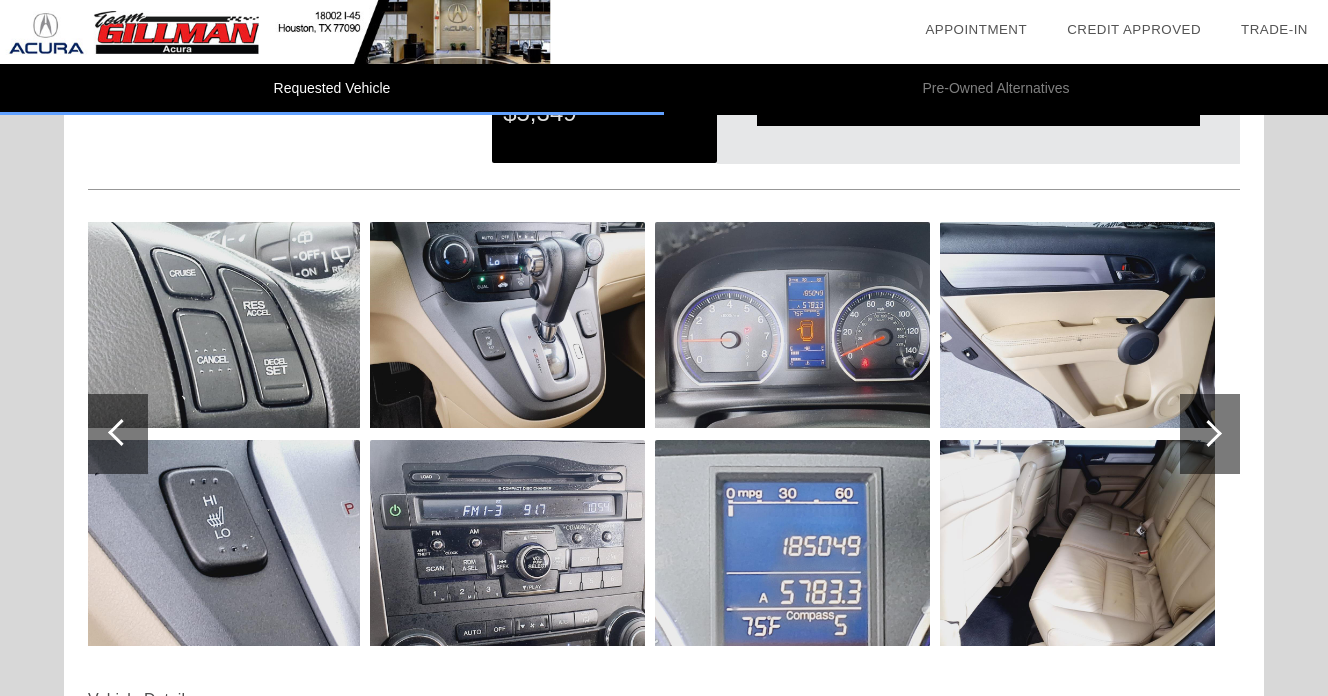 scroll, scrollTop: 149, scrollLeft: 0, axis: vertical 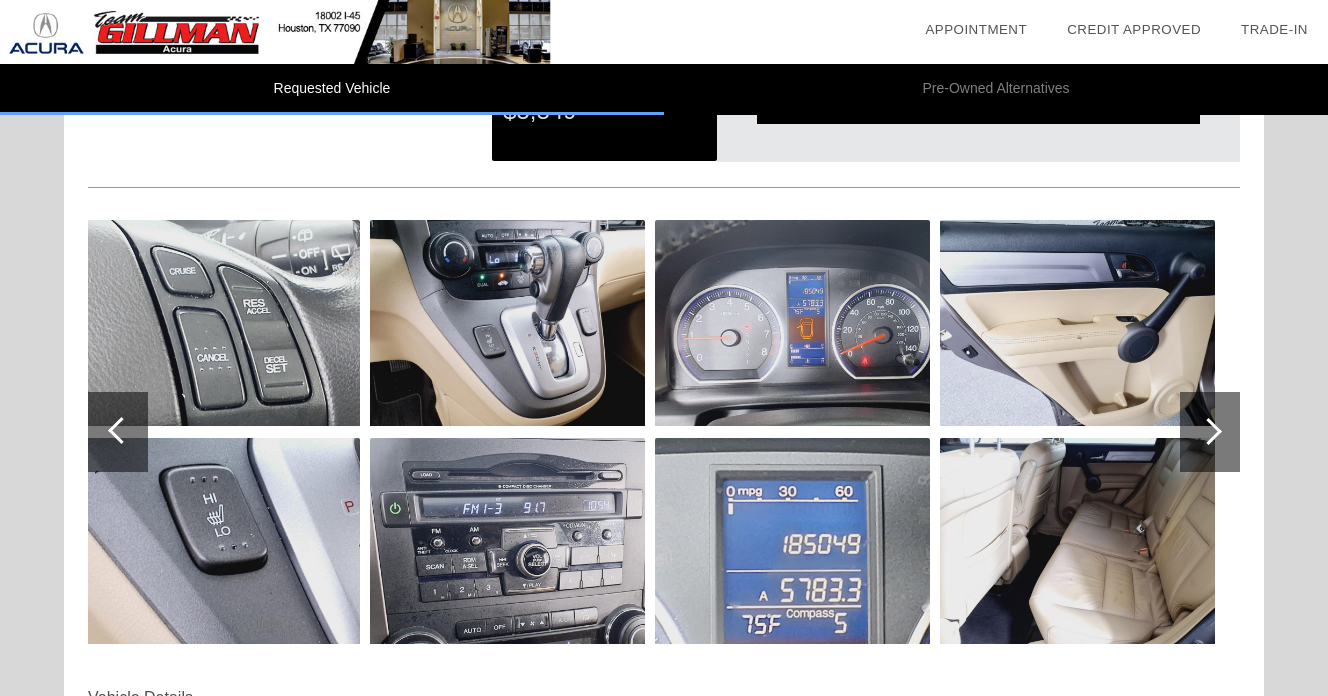 click at bounding box center (1077, 541) 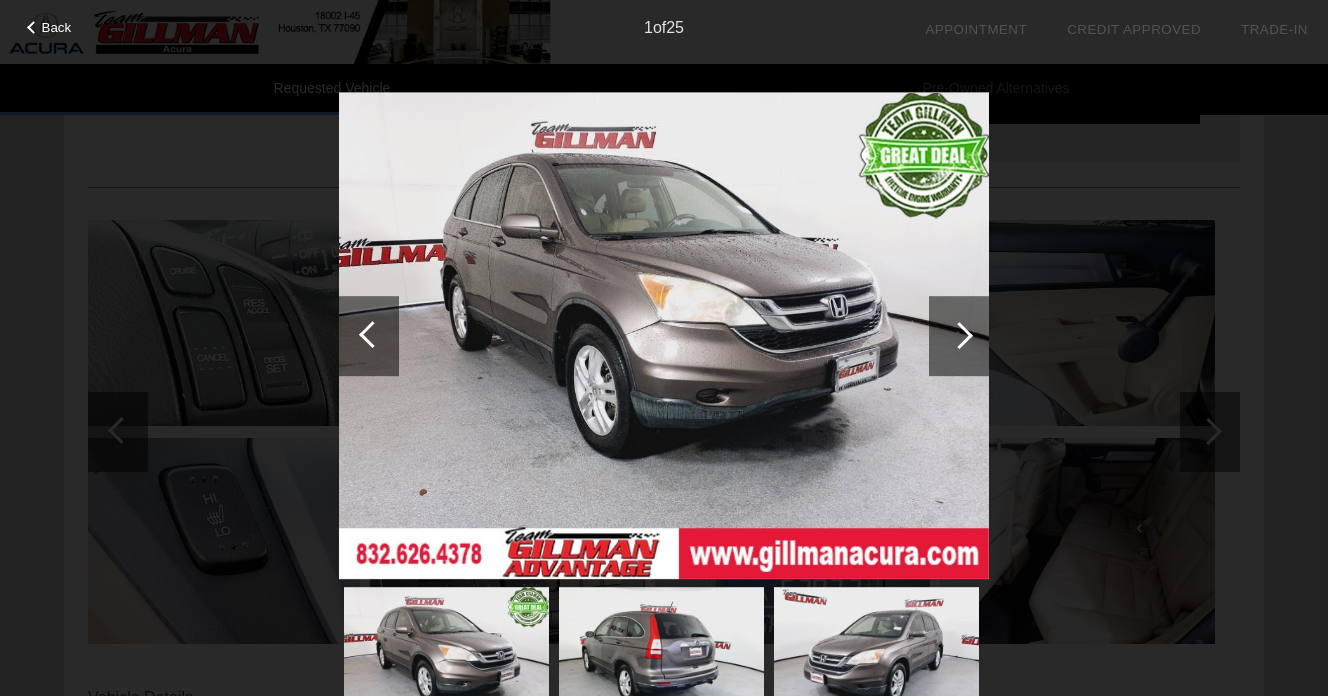 click on "Back
1  of  25" at bounding box center [664, 348] 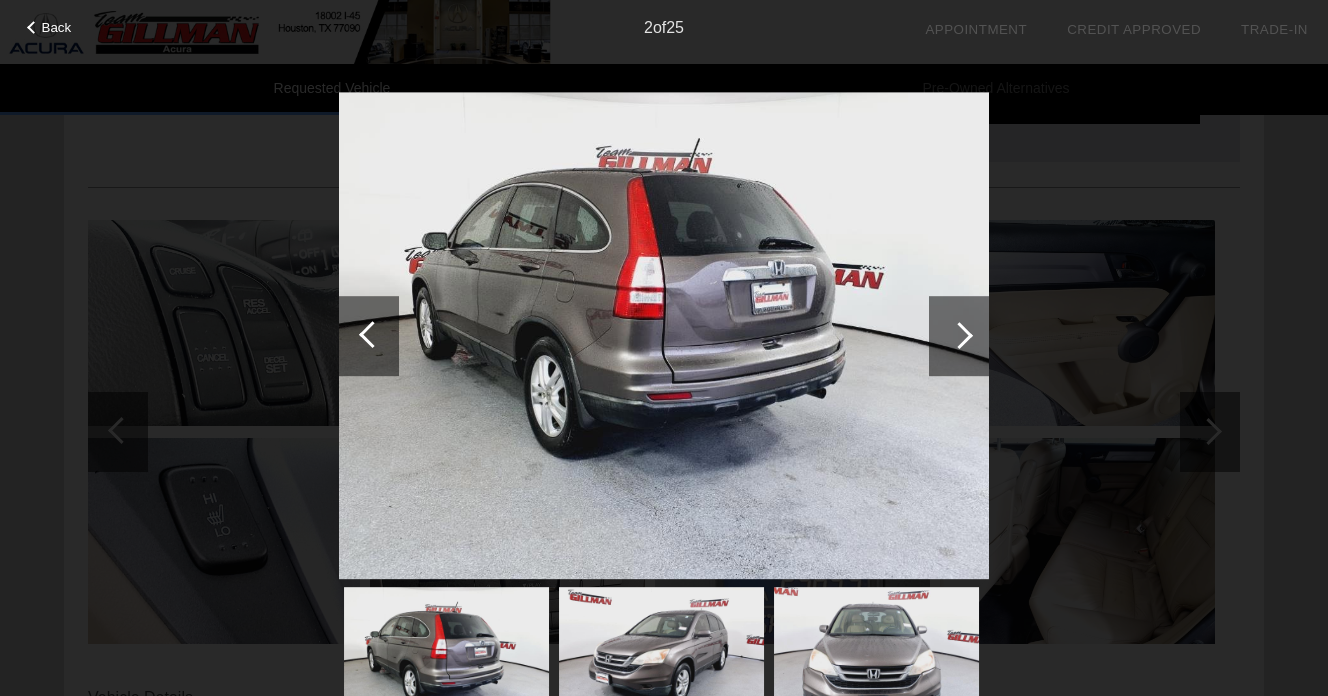 click at bounding box center [959, 336] 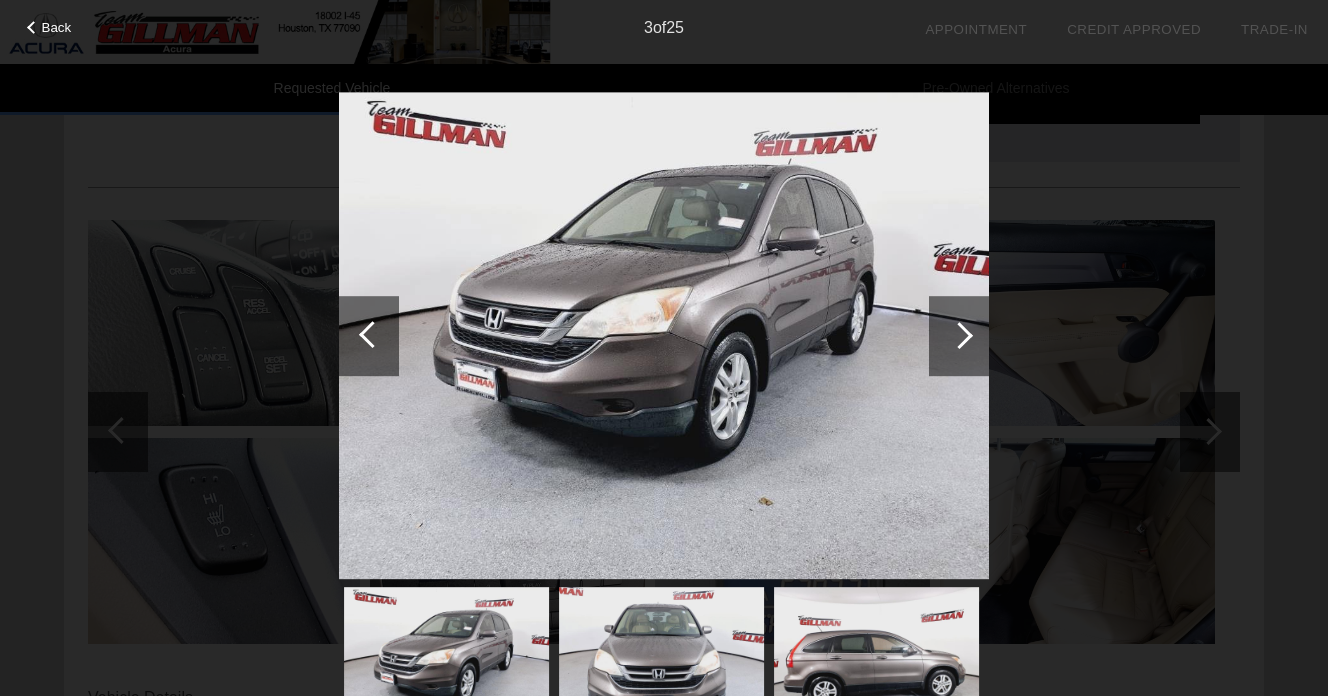 click at bounding box center (959, 336) 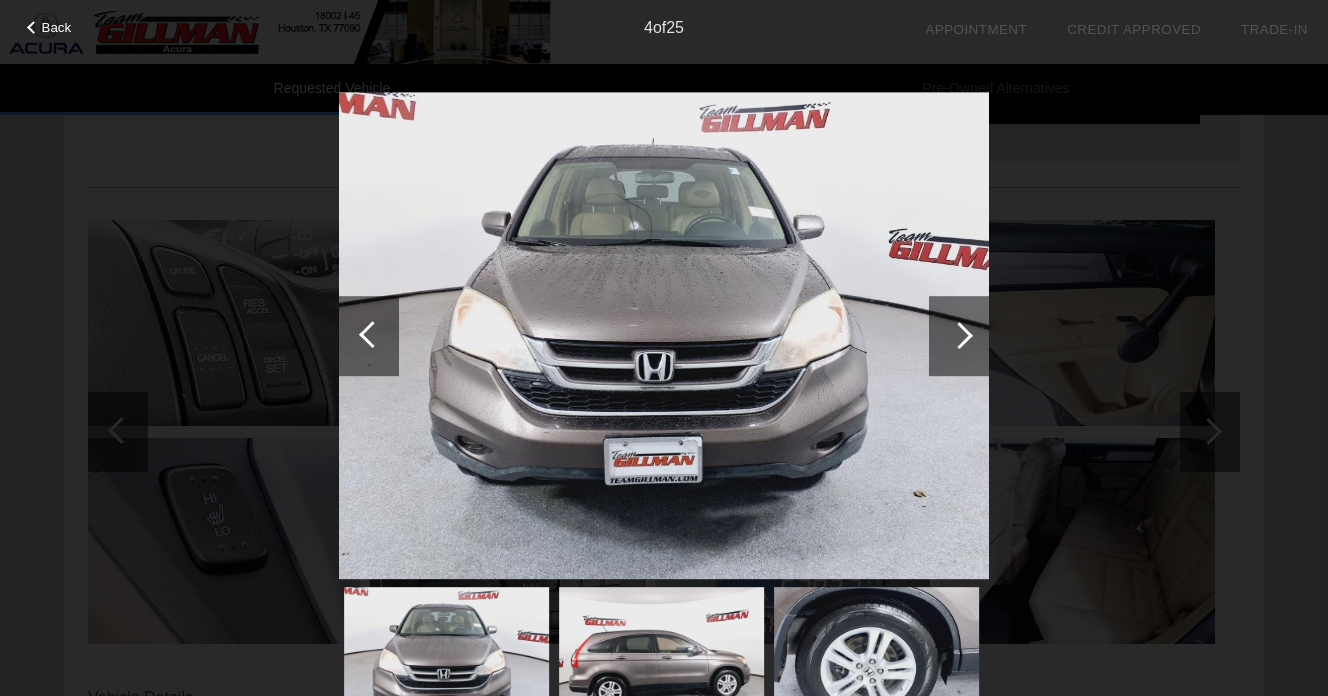 click at bounding box center (959, 336) 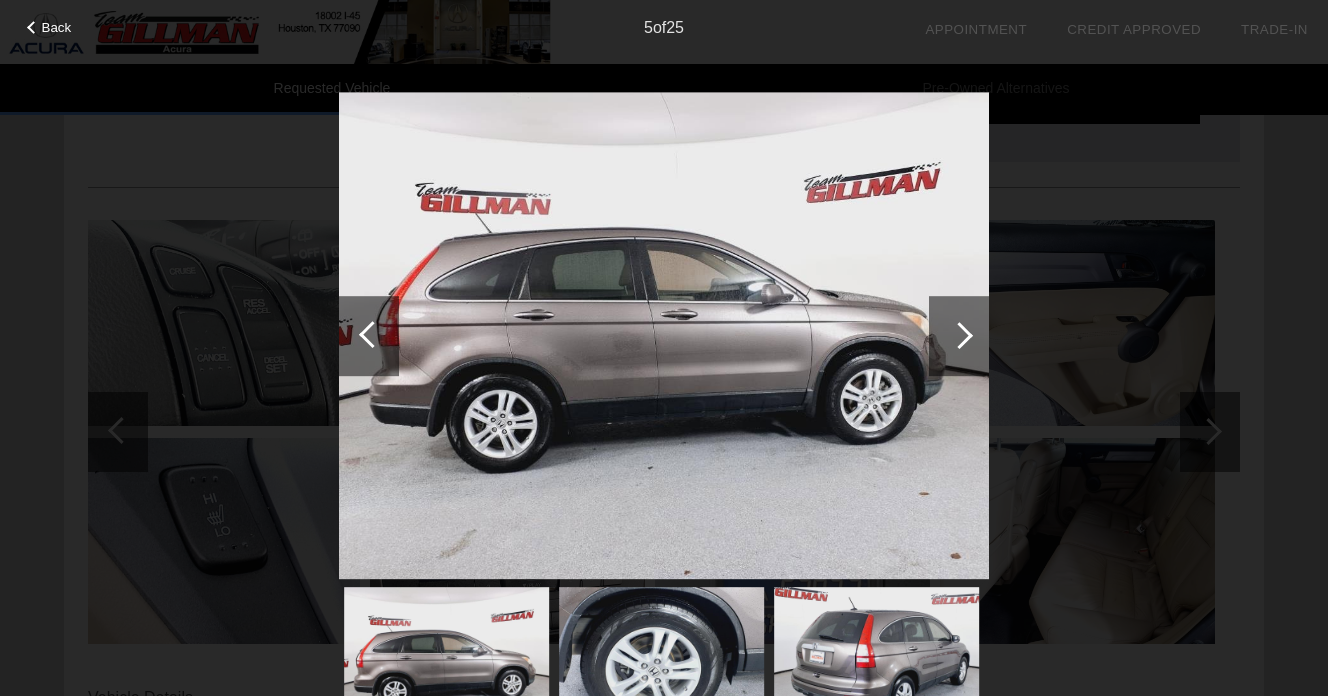click at bounding box center [959, 336] 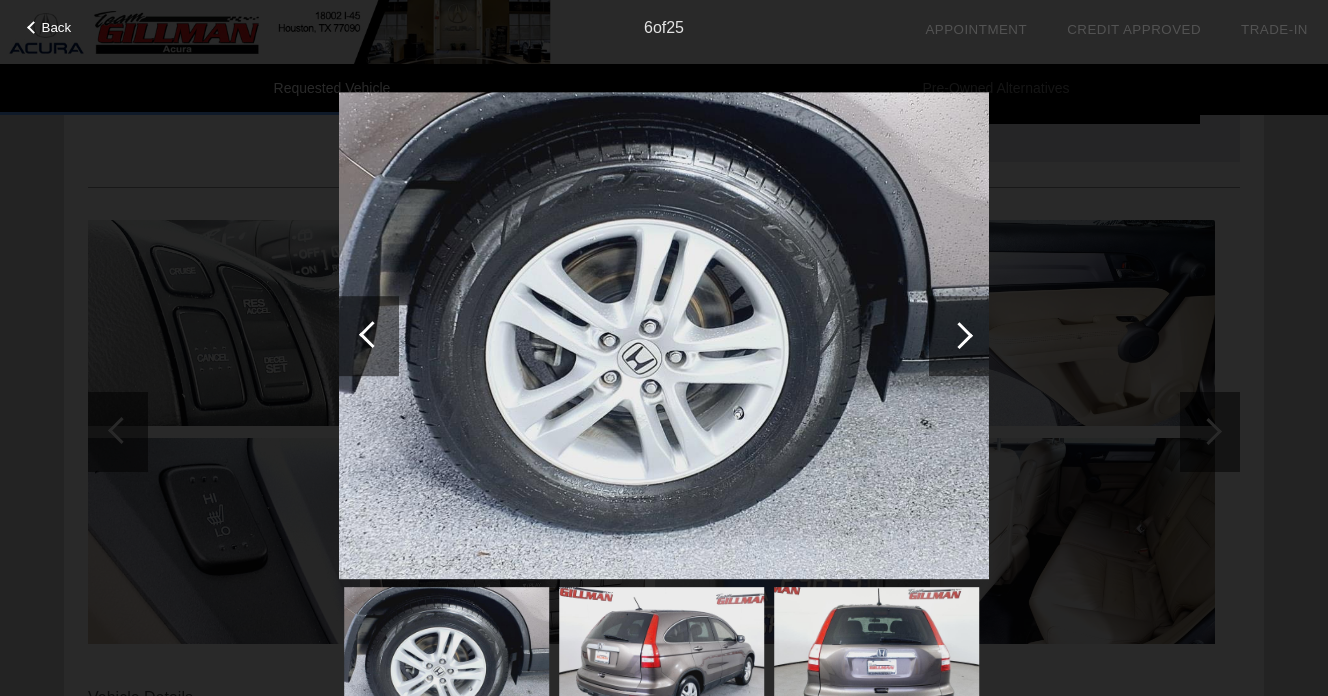 click at bounding box center [959, 336] 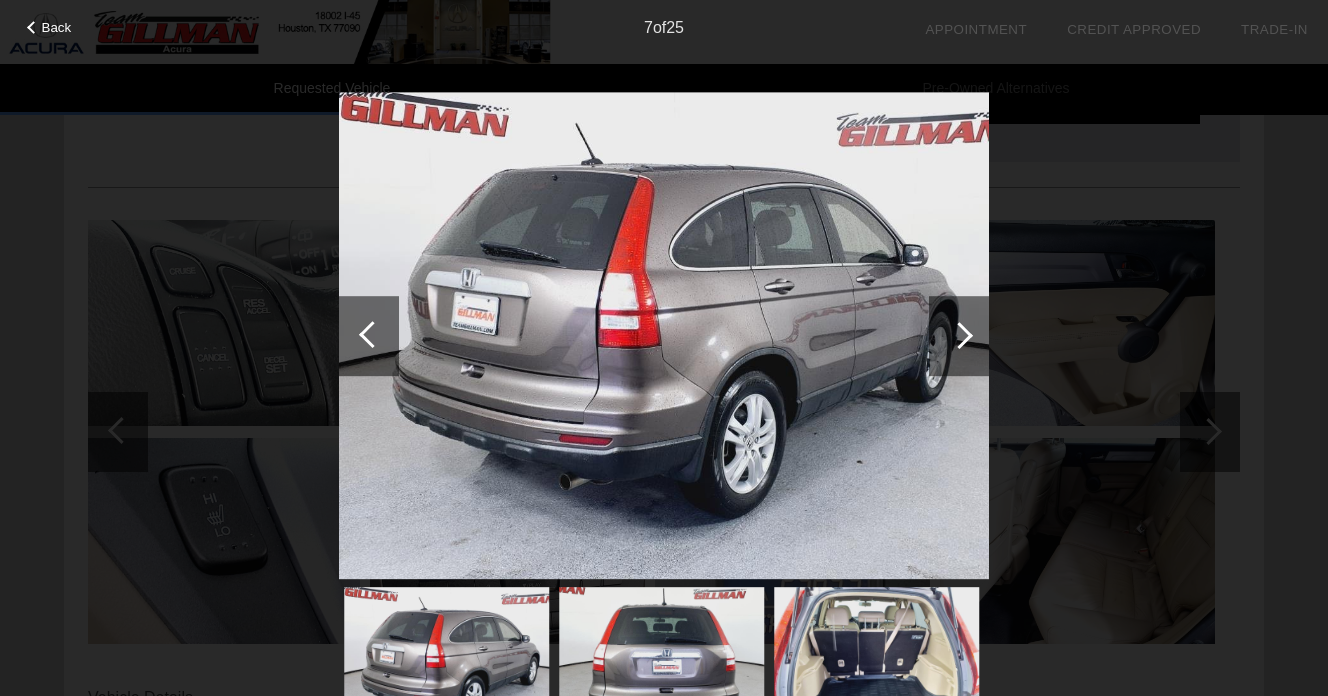 click at bounding box center (959, 336) 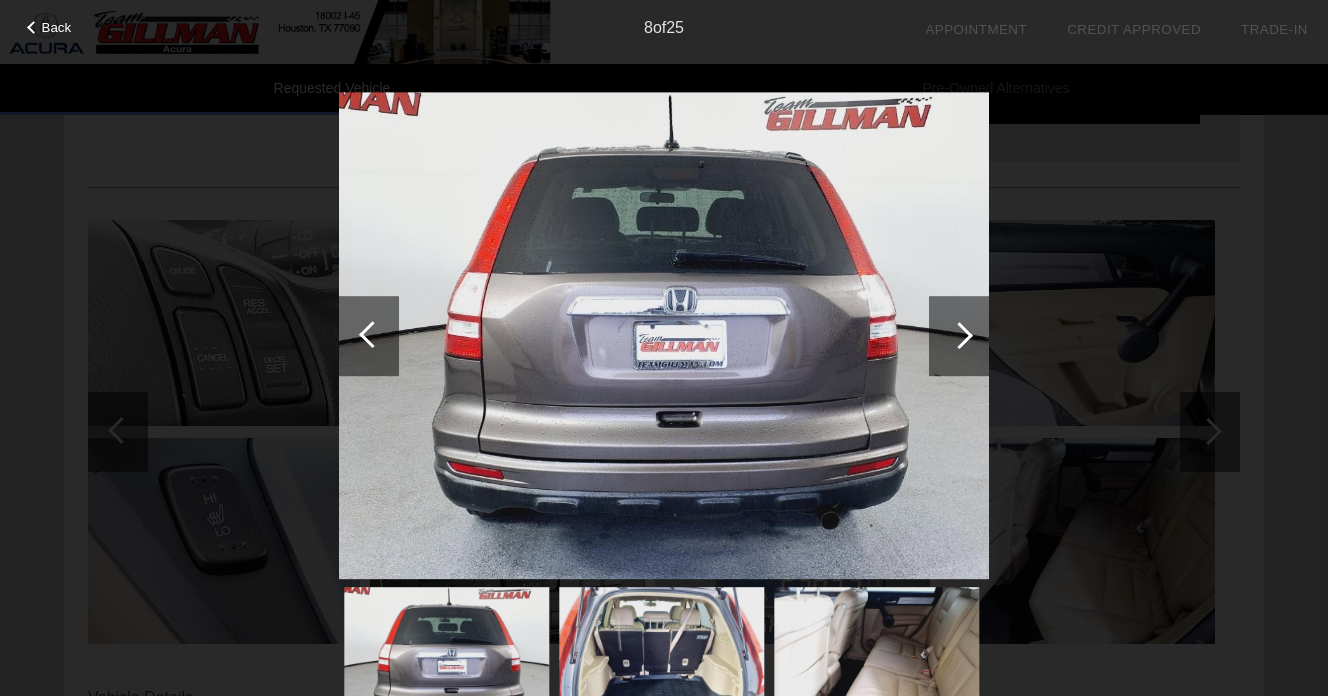 click at bounding box center (959, 336) 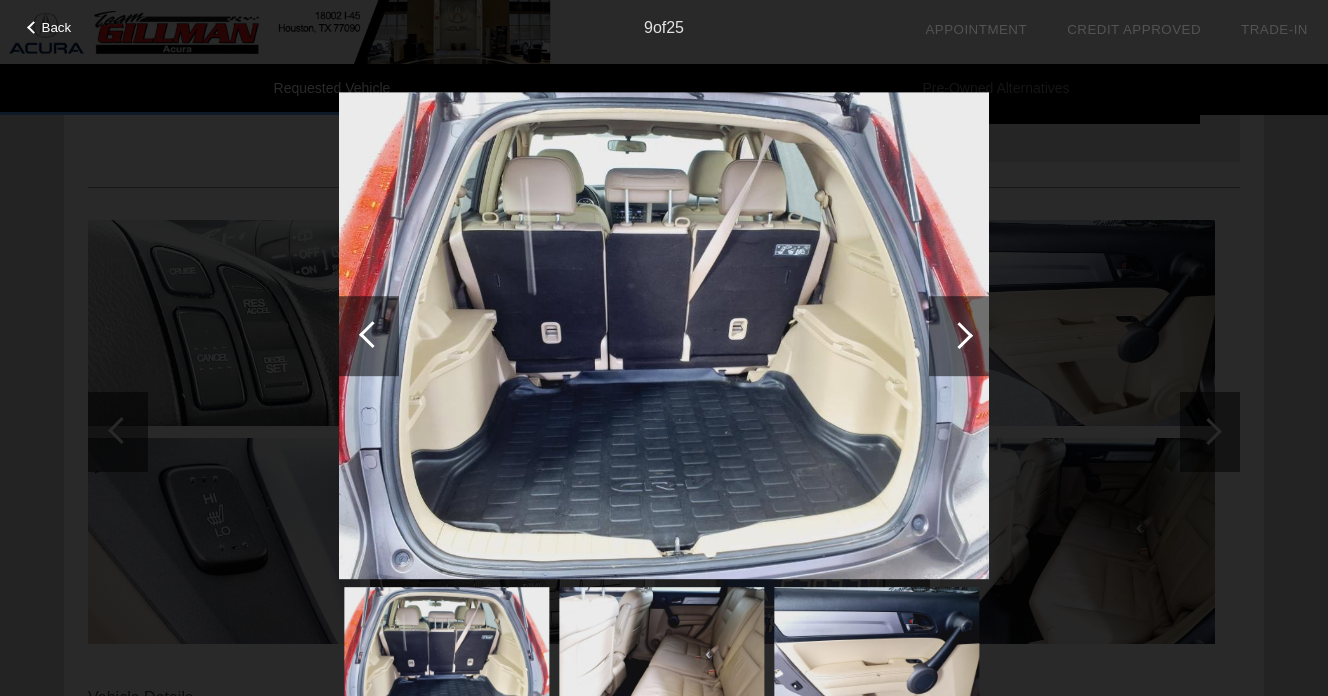 click at bounding box center [959, 335] 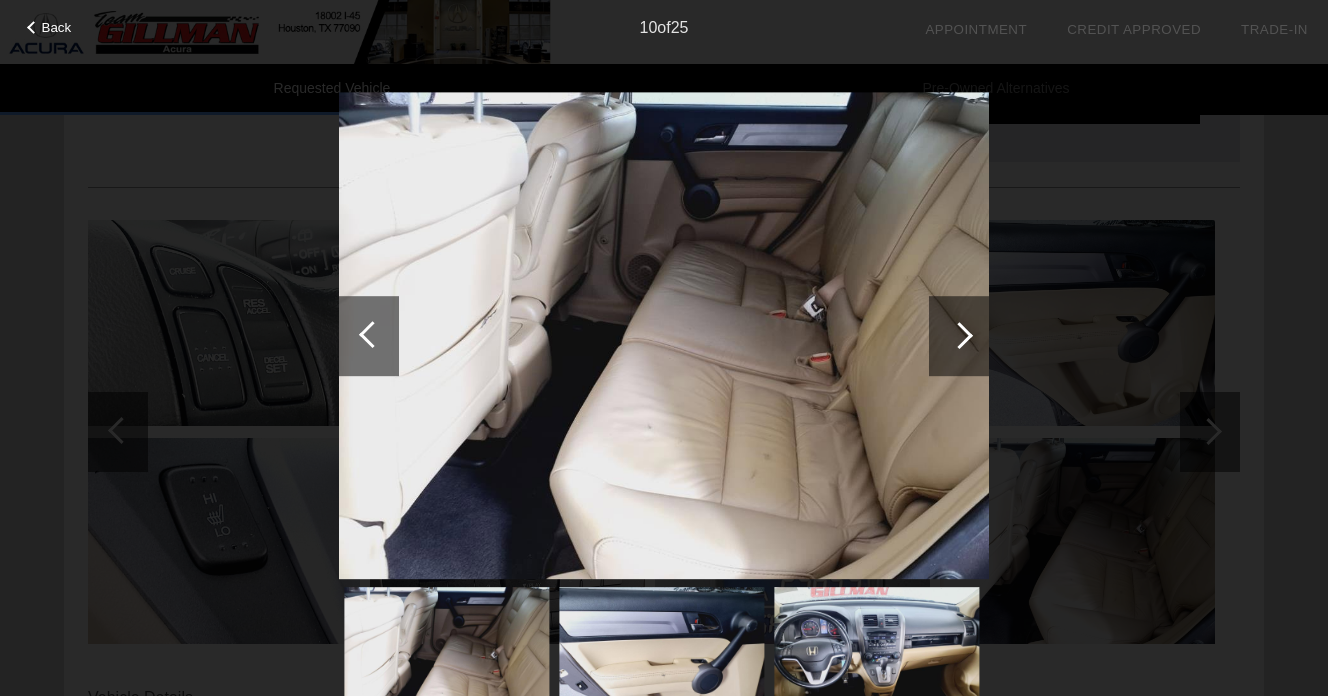 click at bounding box center (959, 335) 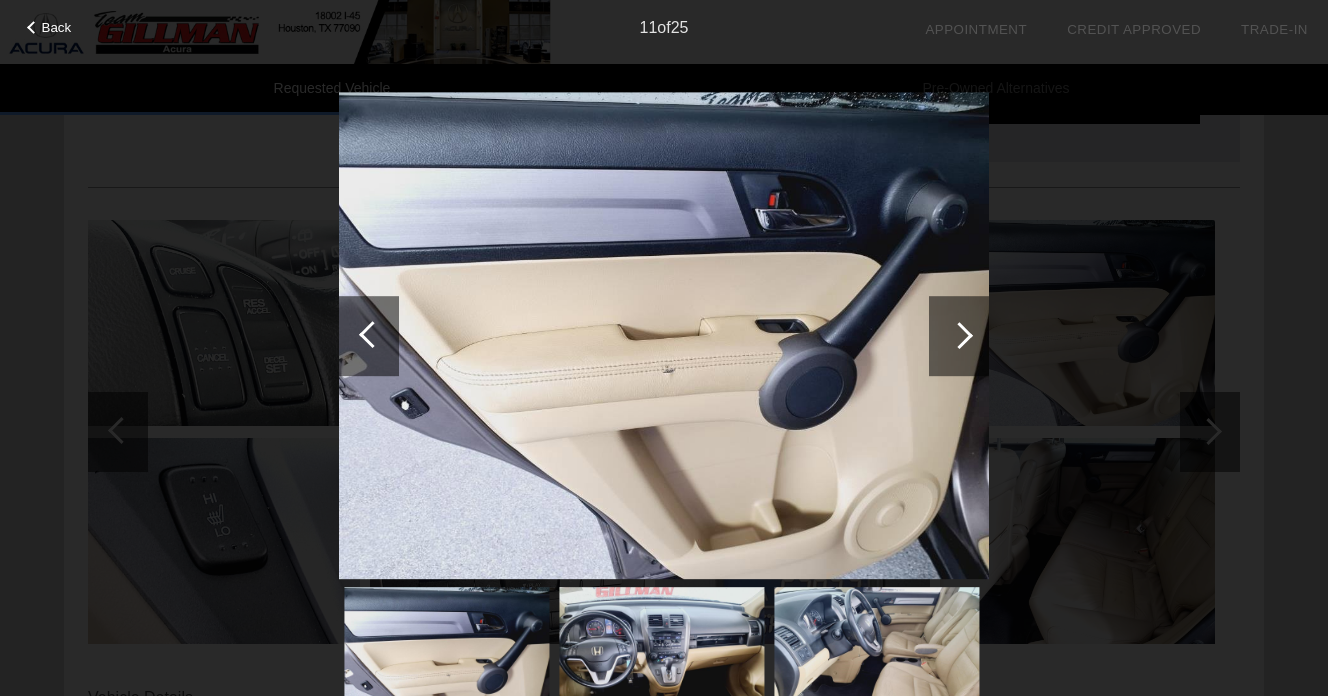 click at bounding box center [959, 335] 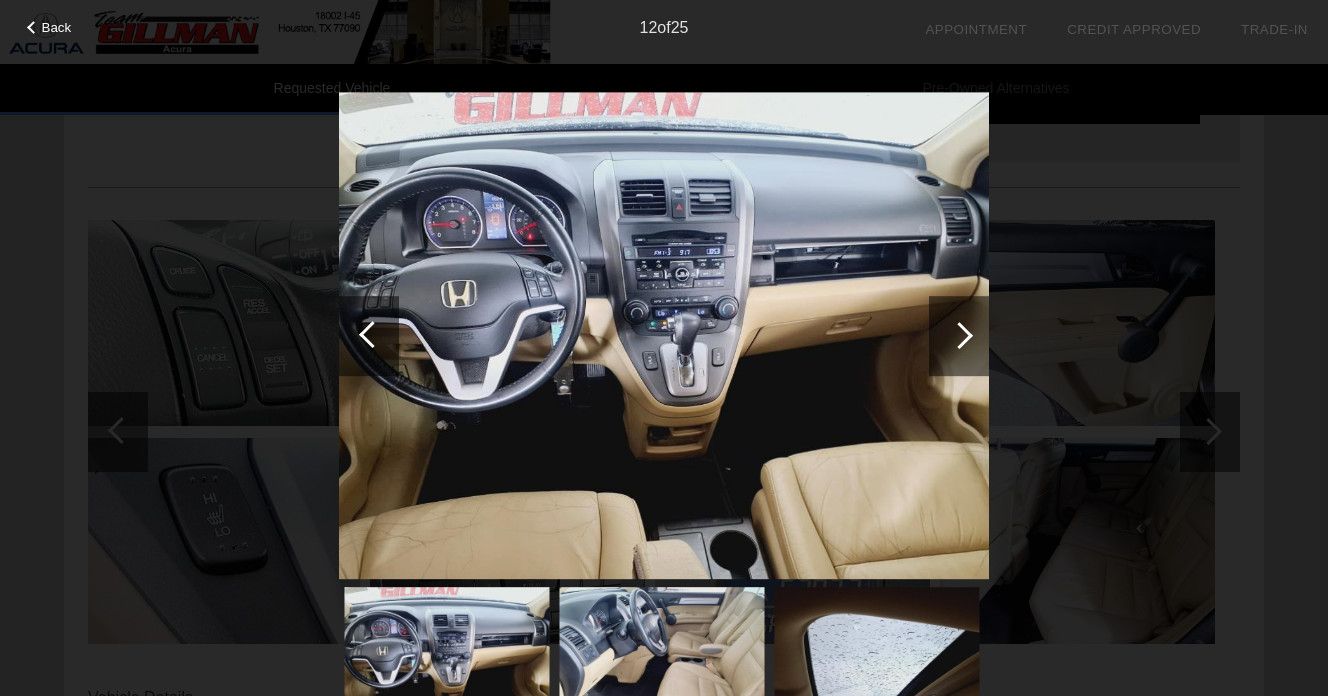click at bounding box center [959, 336] 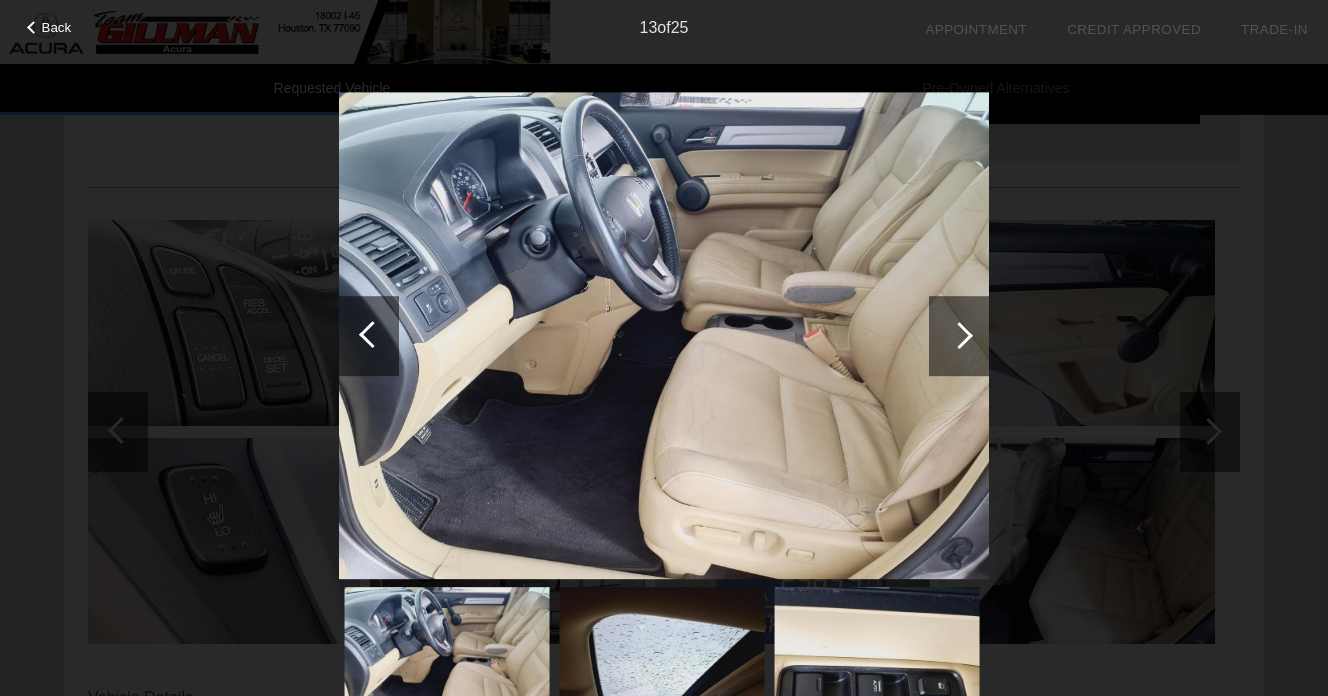 click at bounding box center [959, 335] 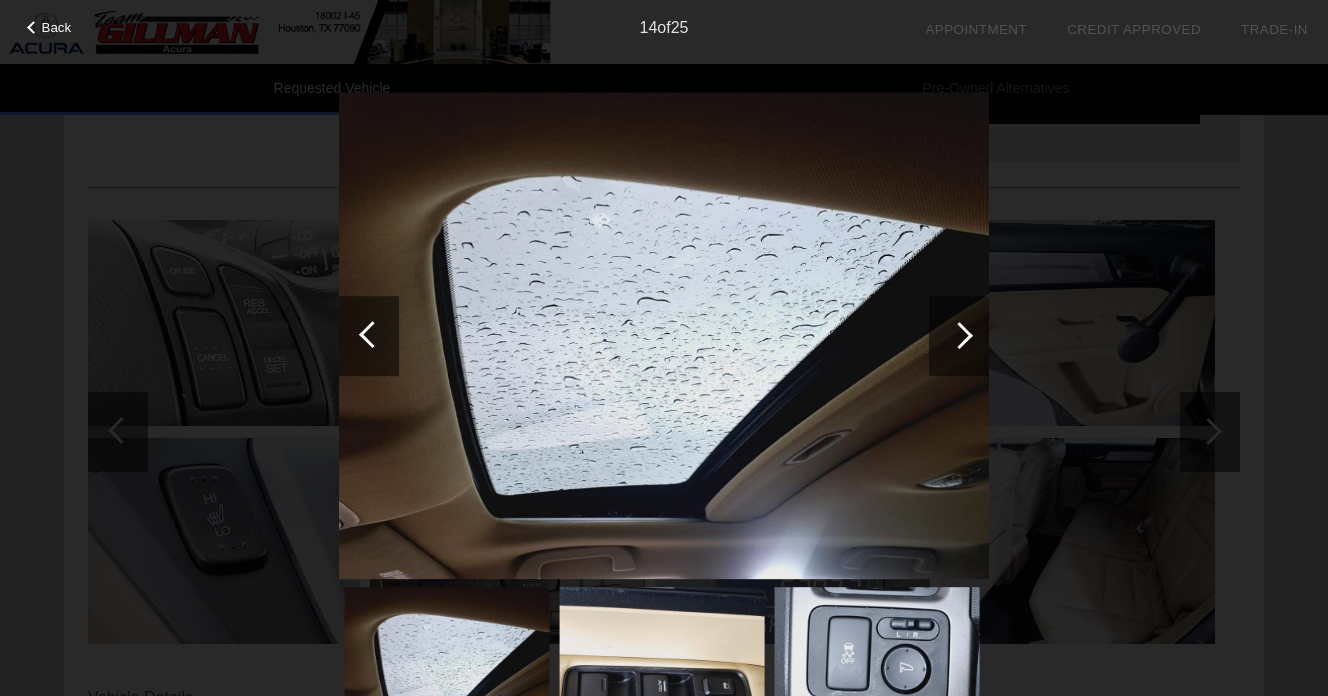 click at bounding box center (959, 335) 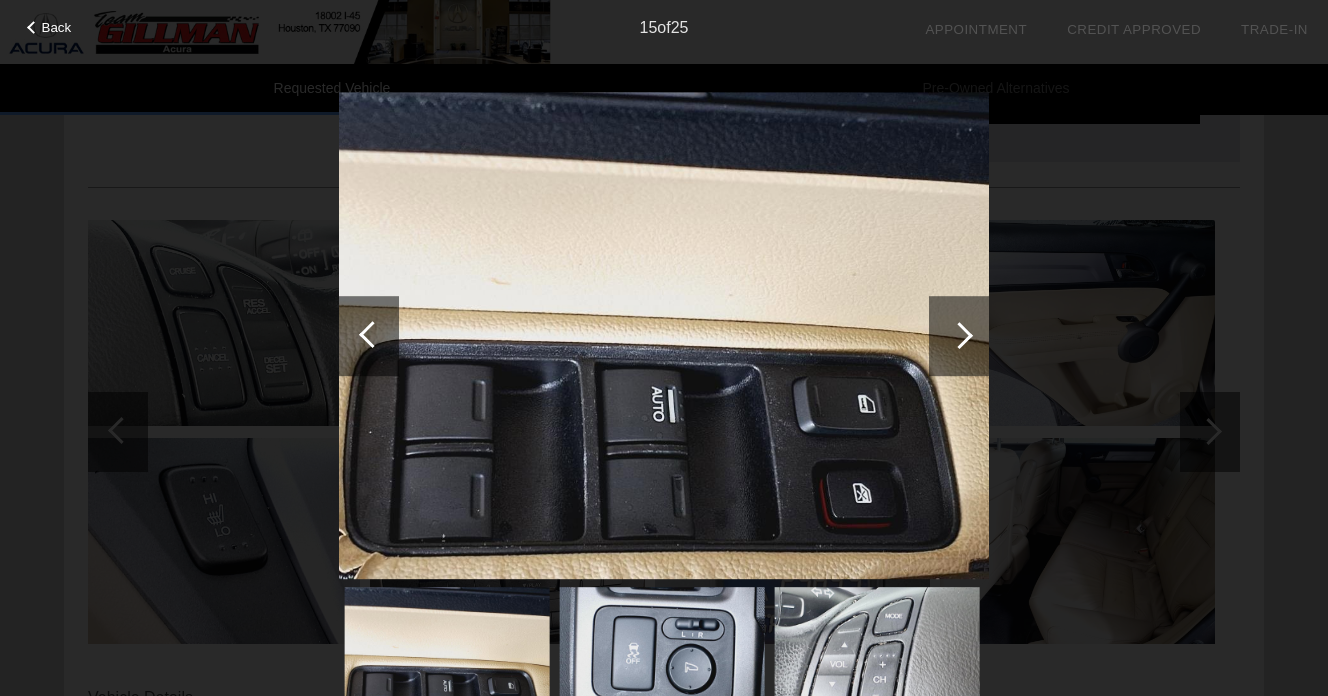 click at bounding box center (959, 335) 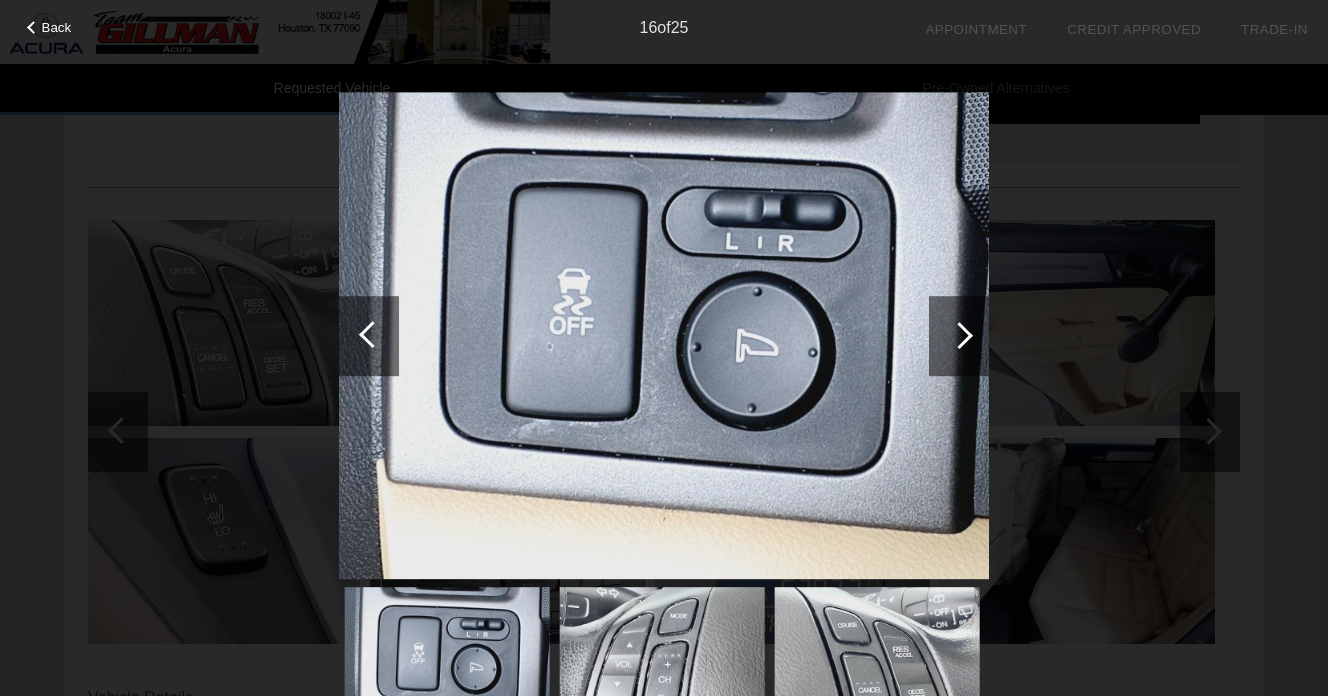 click at bounding box center (959, 335) 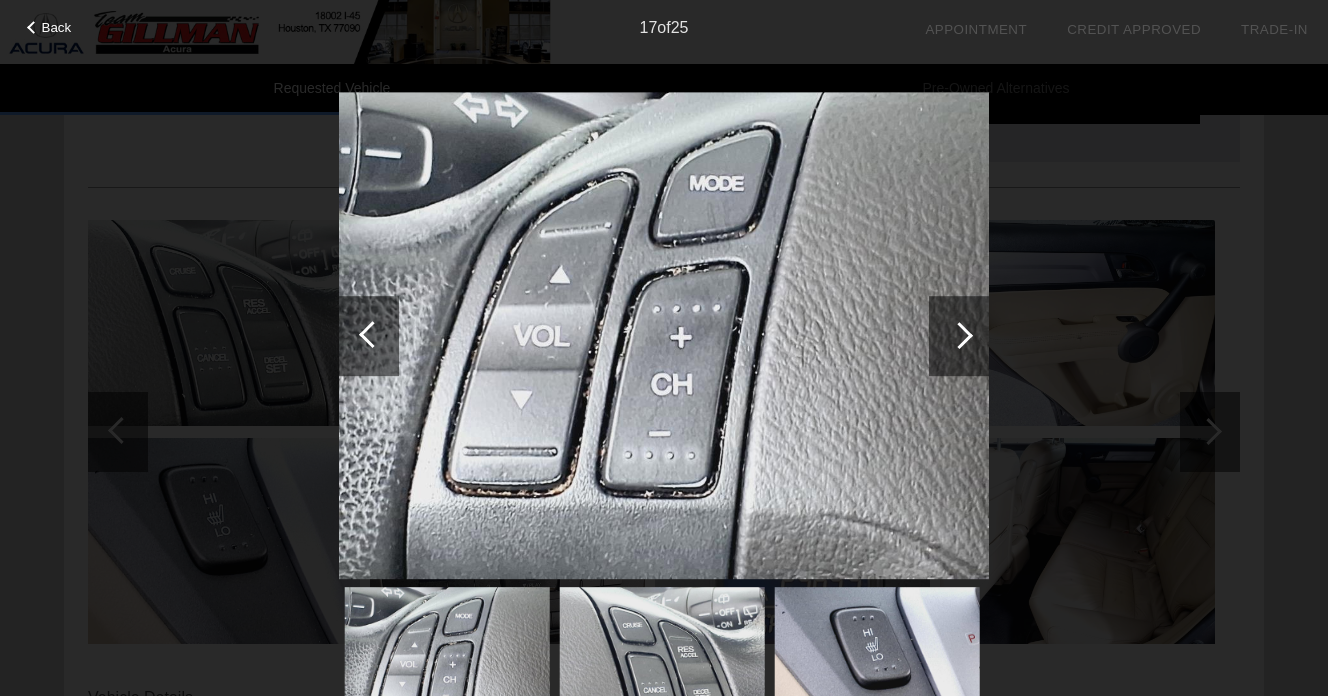 click at bounding box center [959, 335] 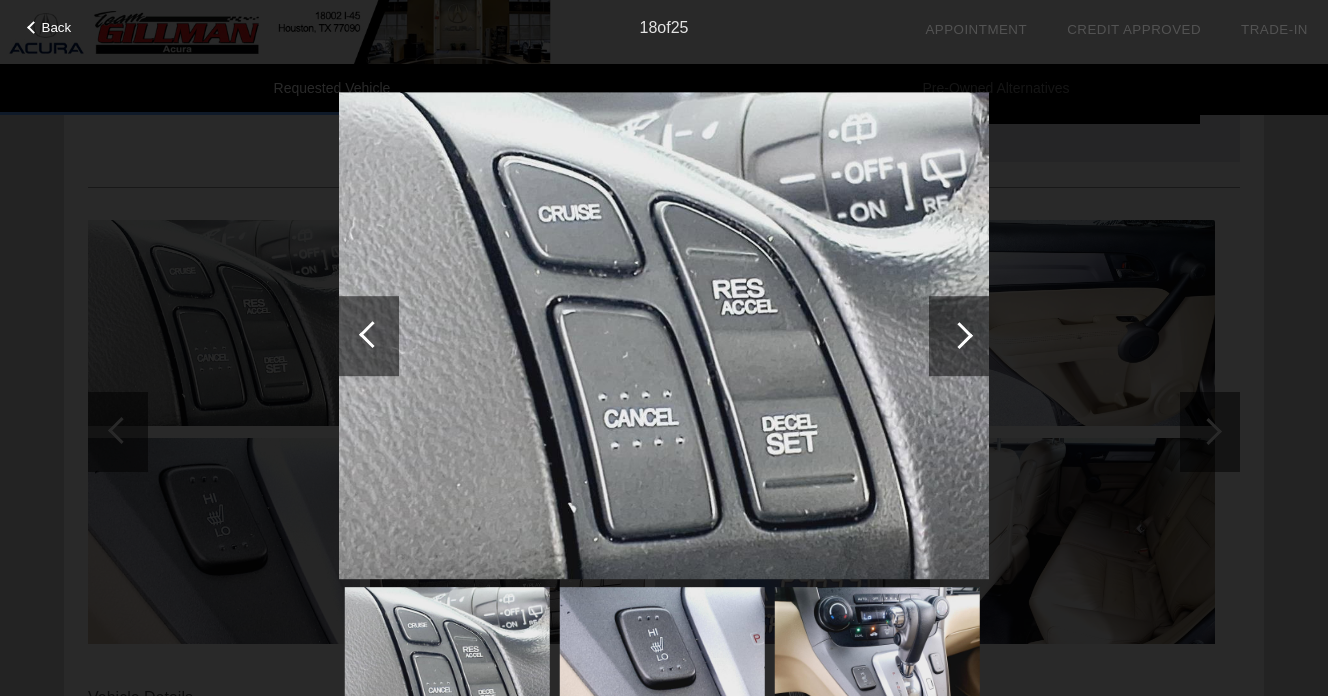 click at bounding box center (959, 335) 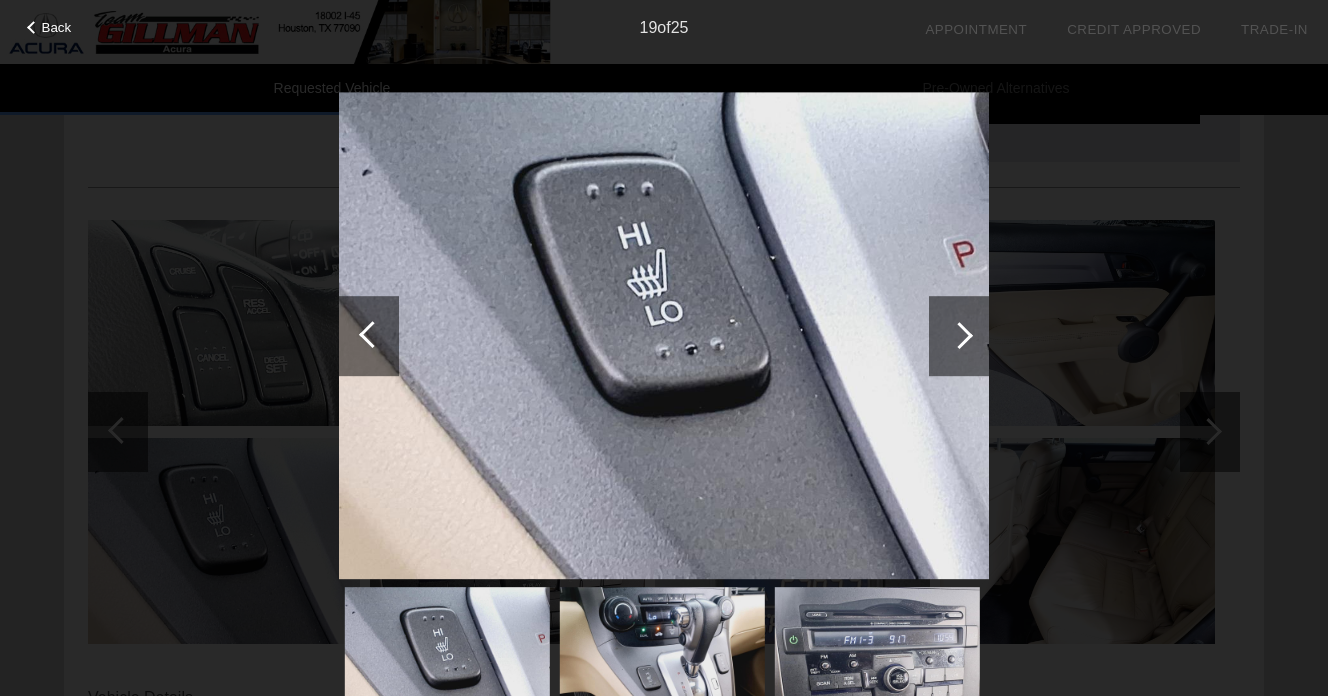 click at bounding box center (959, 335) 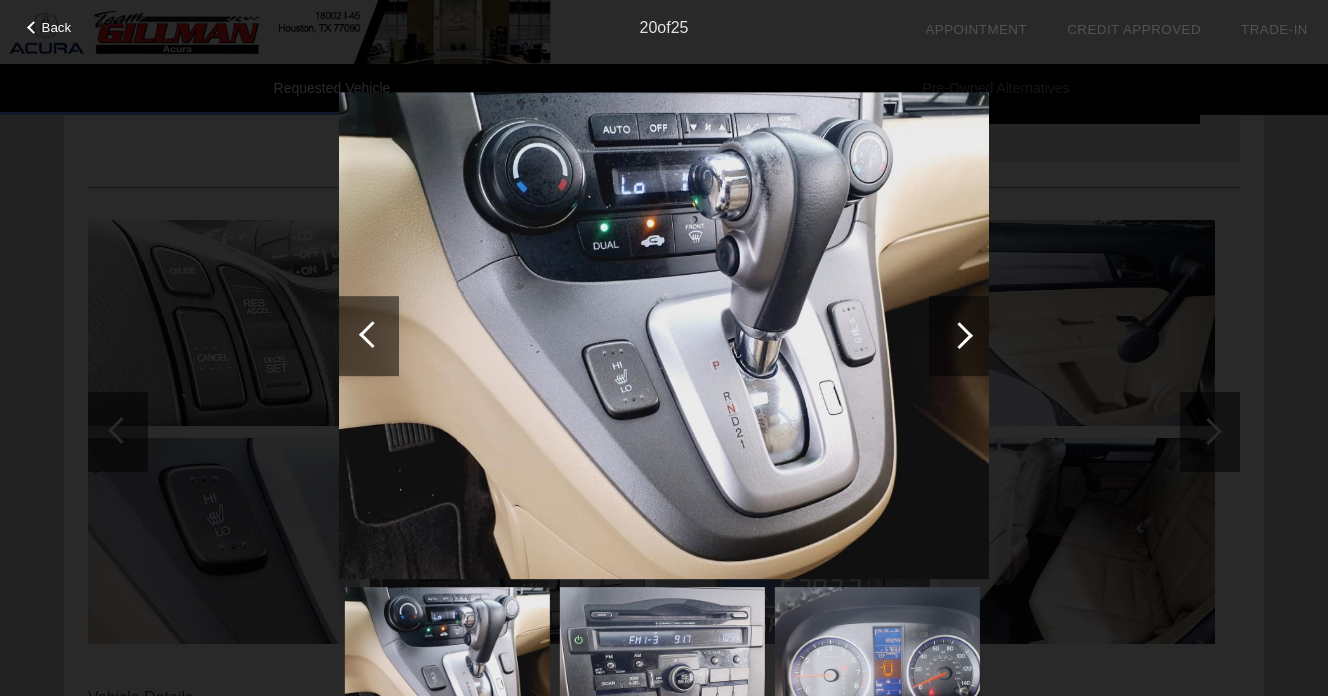 click at bounding box center (959, 335) 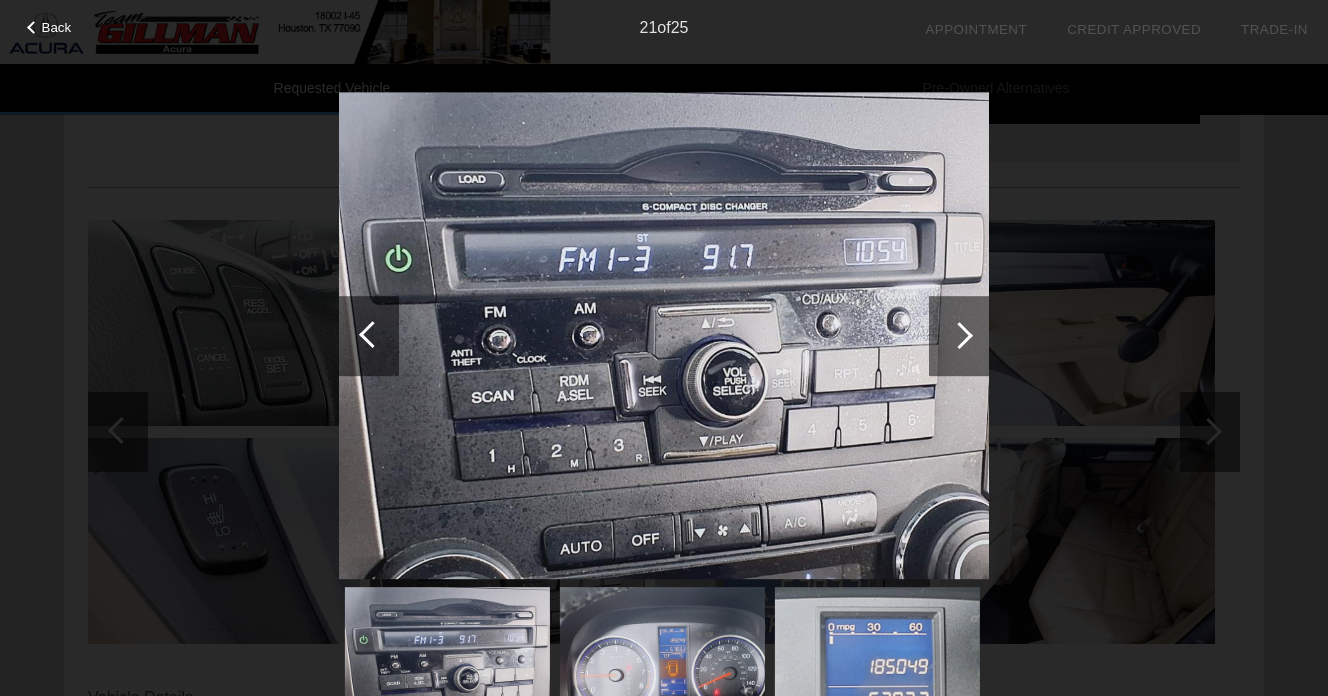 click at bounding box center [959, 335] 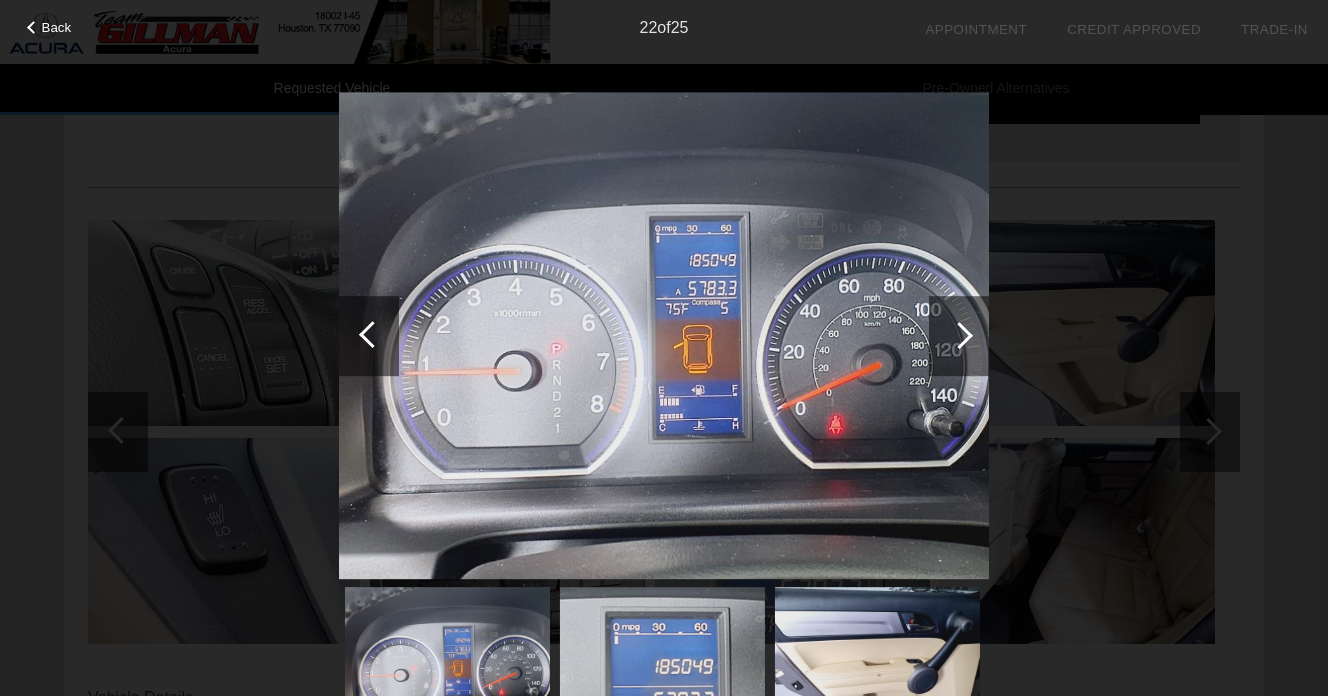 click at bounding box center [959, 335] 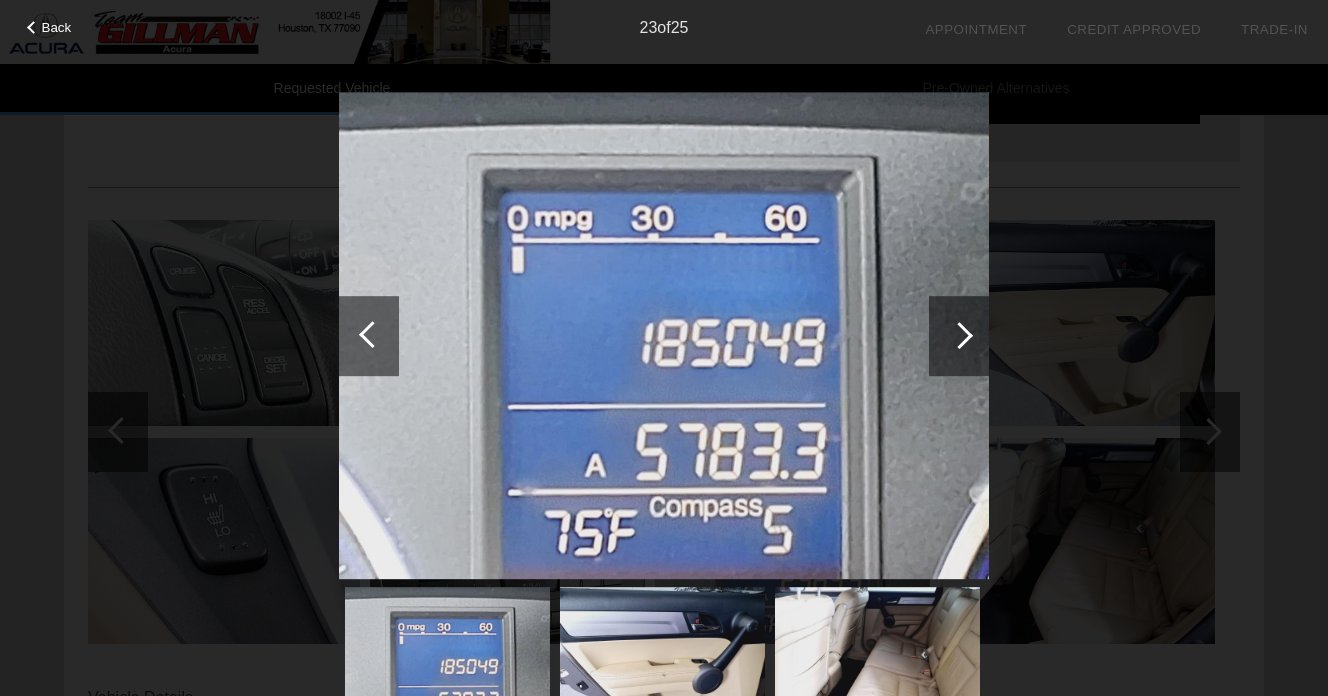 click at bounding box center (959, 335) 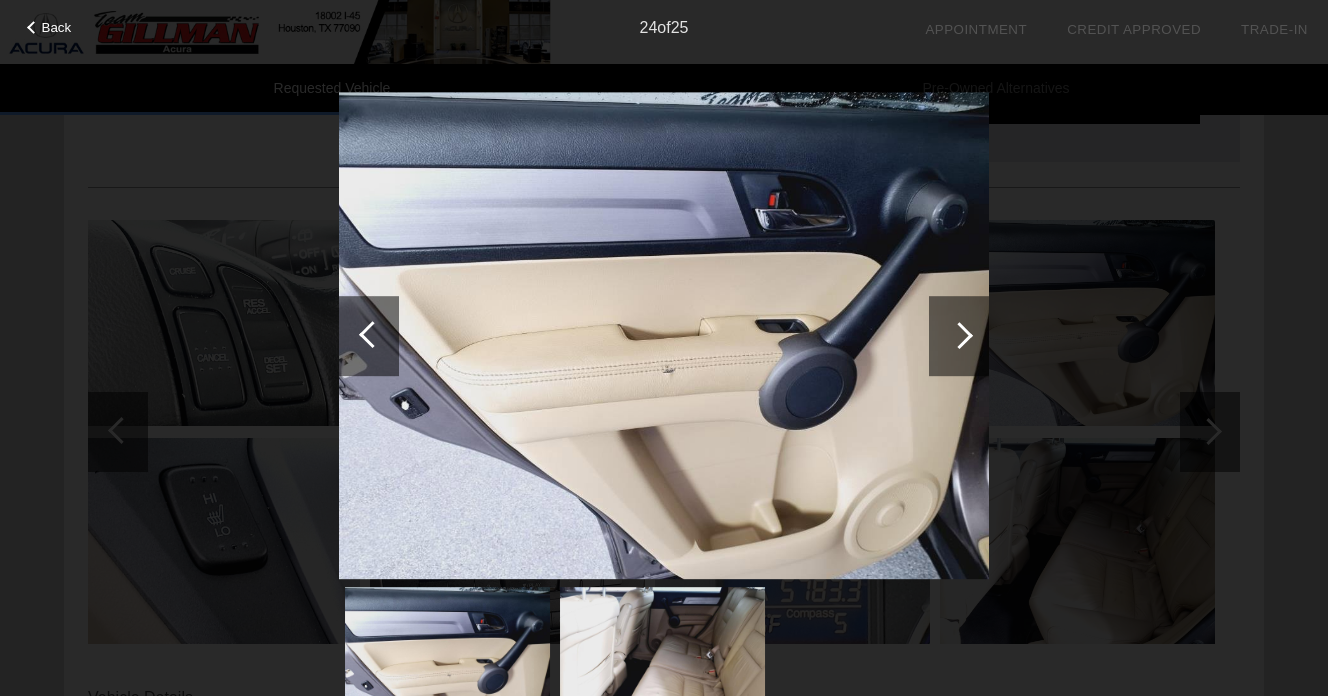 click on "Back
24  of  25" at bounding box center [664, 348] 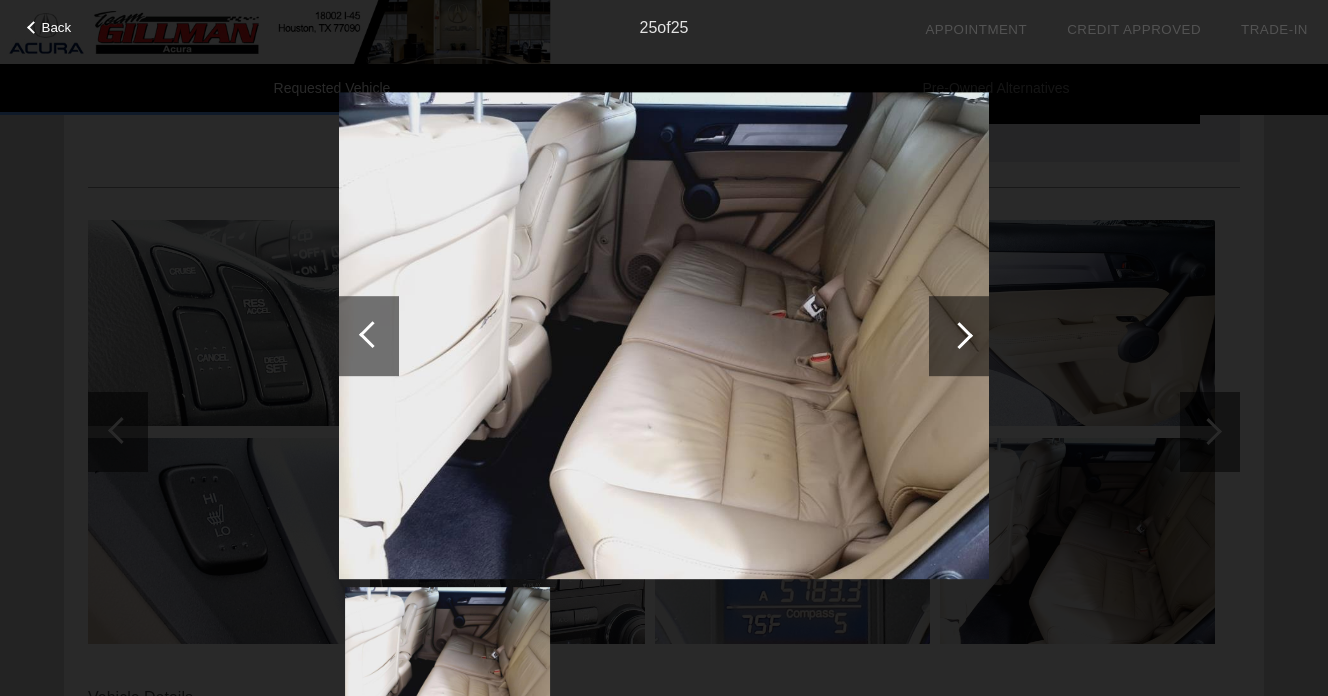 click on "Back" at bounding box center (57, 27) 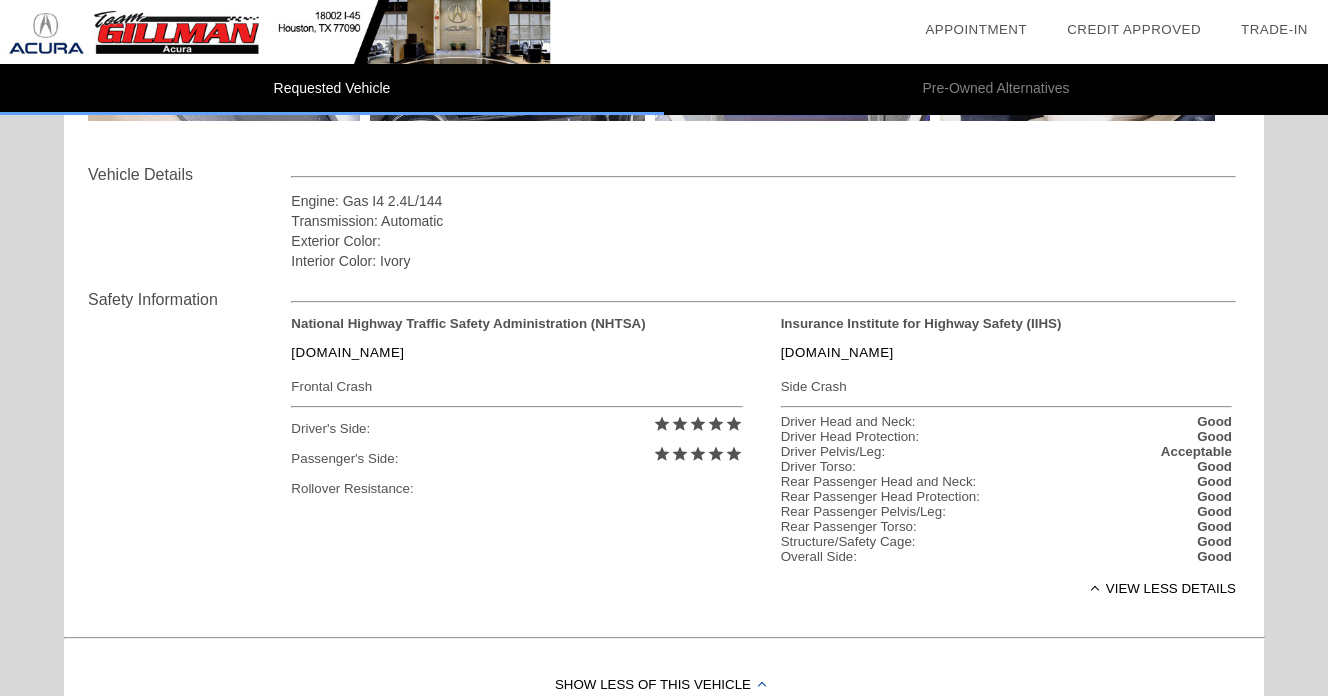 scroll, scrollTop: 659, scrollLeft: 0, axis: vertical 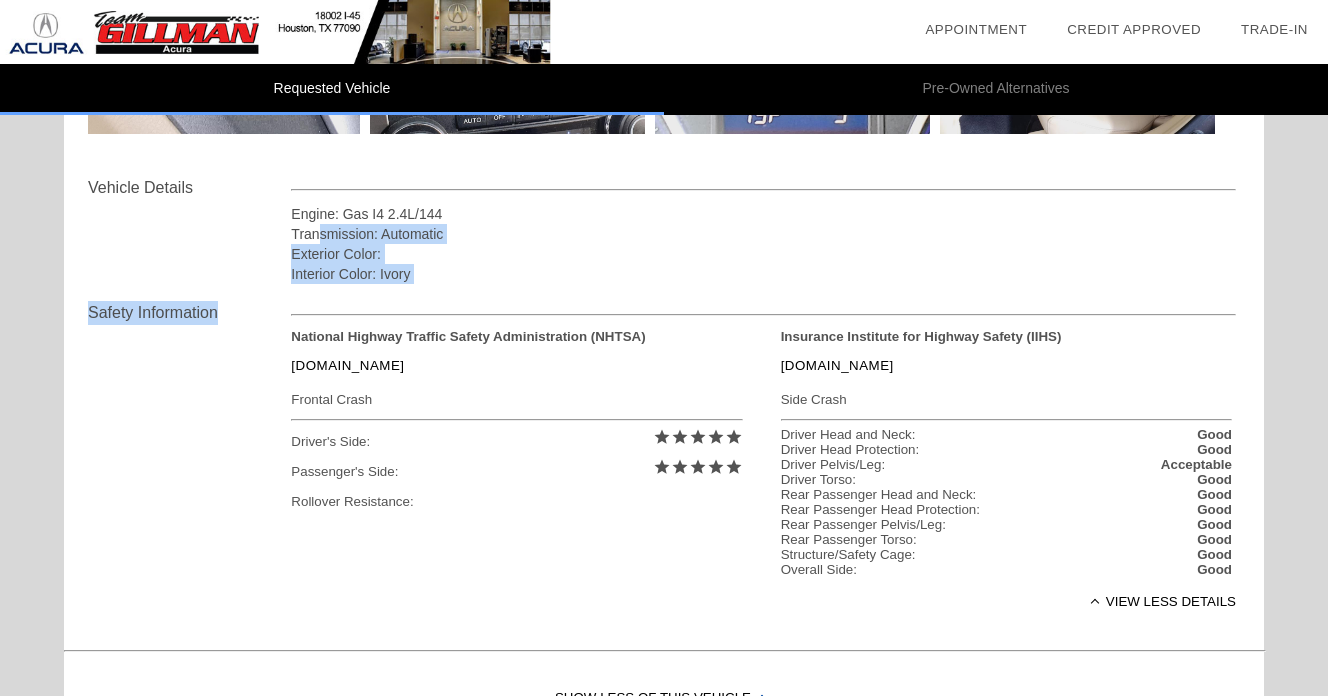 drag, startPoint x: 431, startPoint y: 288, endPoint x: 316, endPoint y: 236, distance: 126.210144 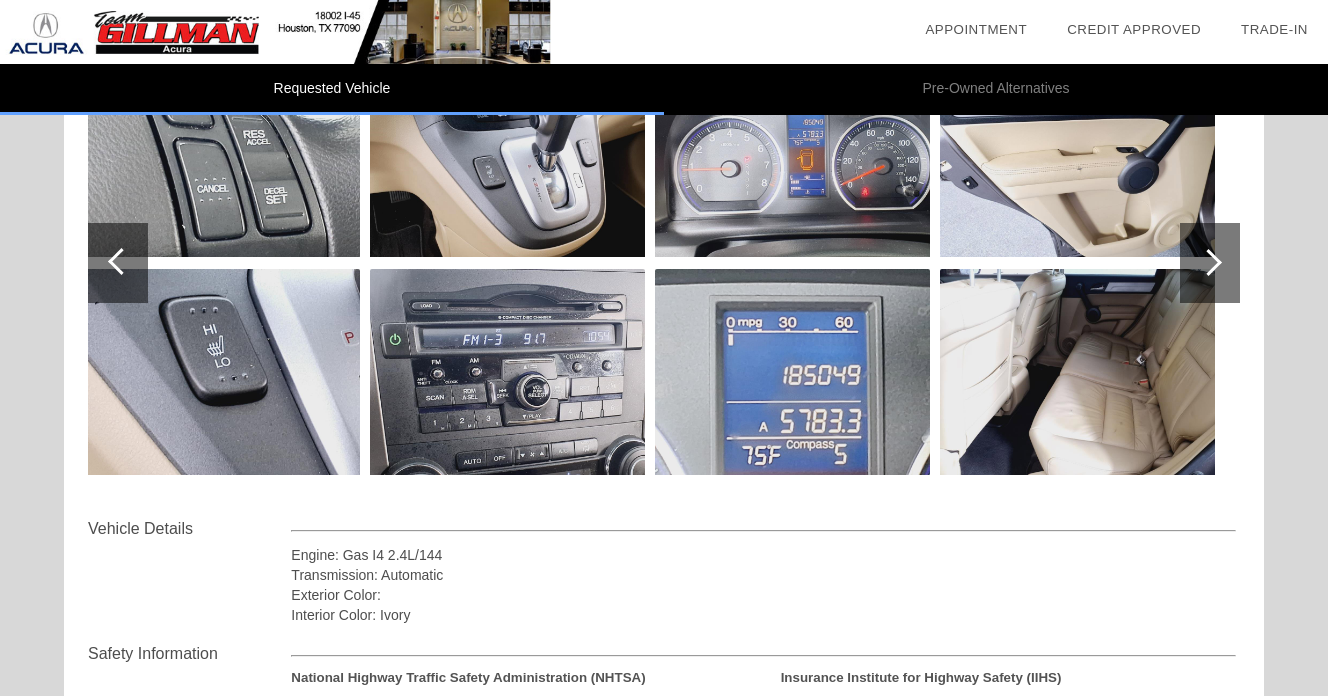 scroll, scrollTop: 0, scrollLeft: 0, axis: both 